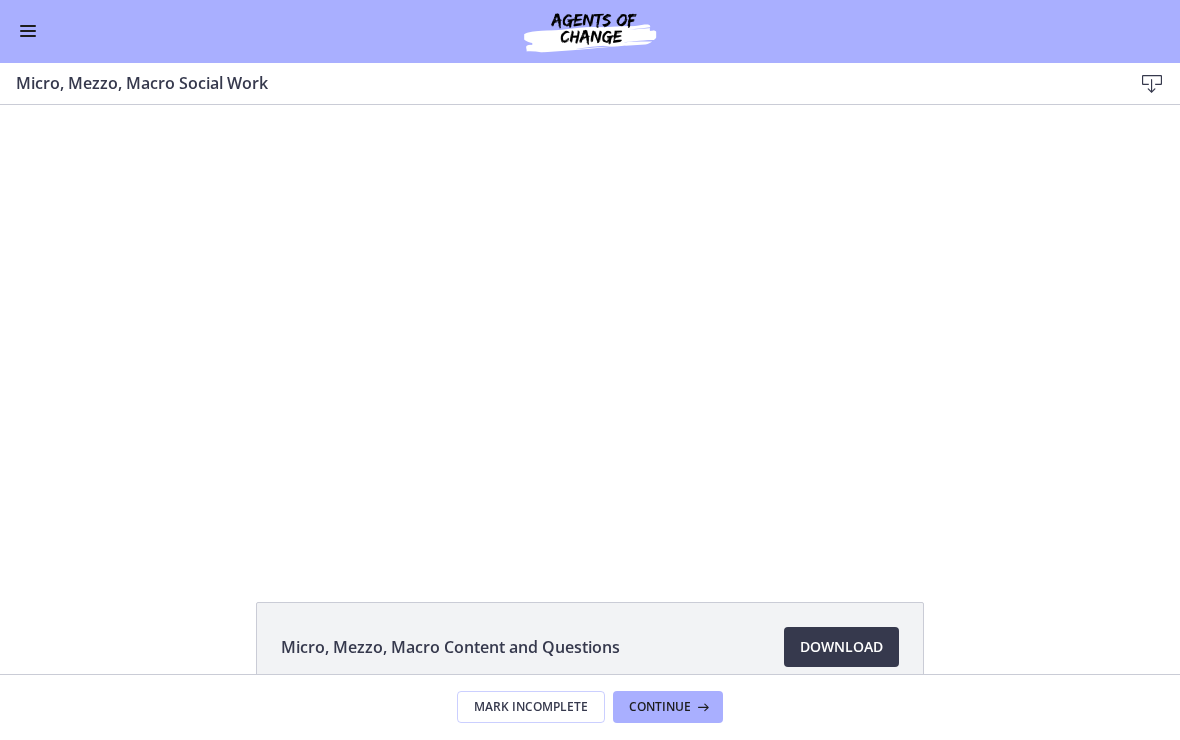 scroll, scrollTop: 1, scrollLeft: 0, axis: vertical 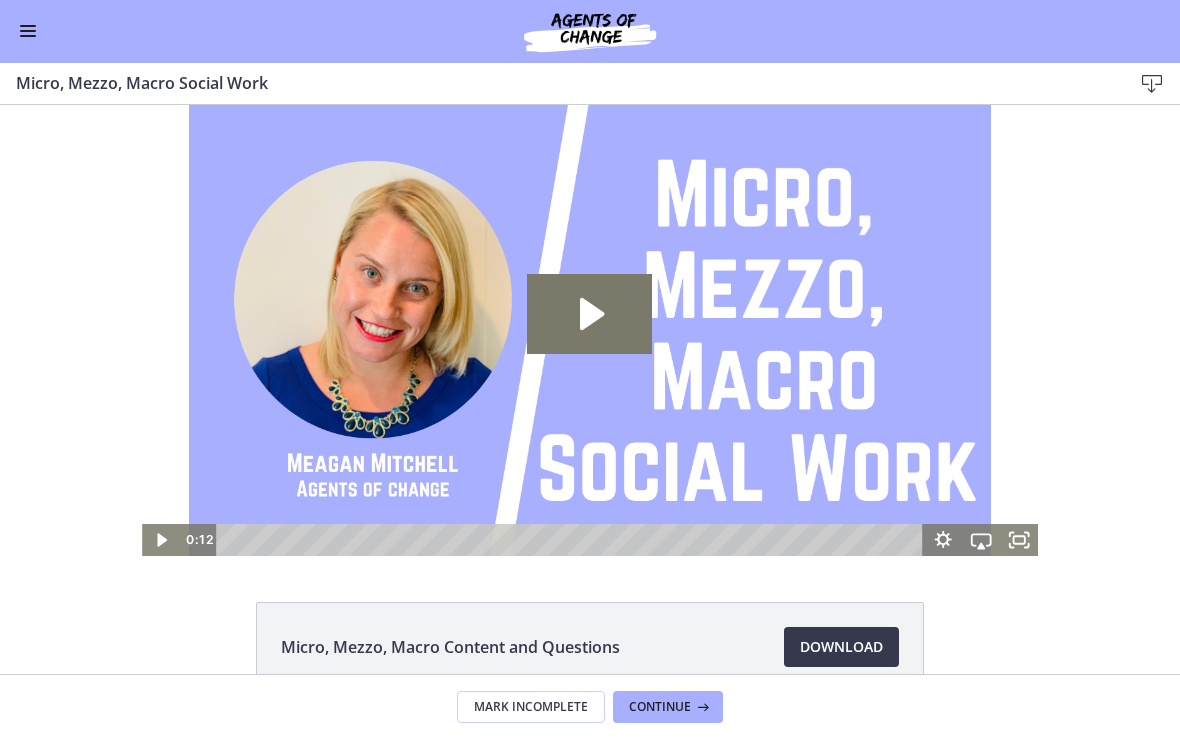 click at bounding box center (28, 32) 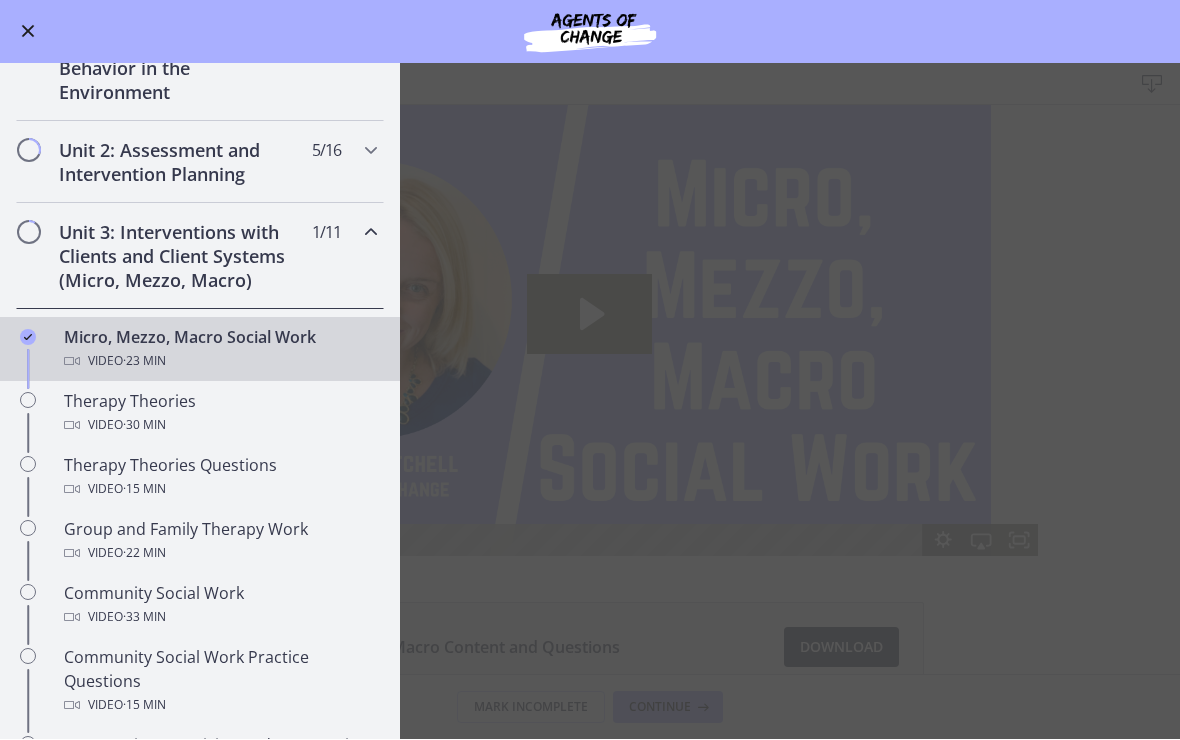 scroll, scrollTop: 494, scrollLeft: 0, axis: vertical 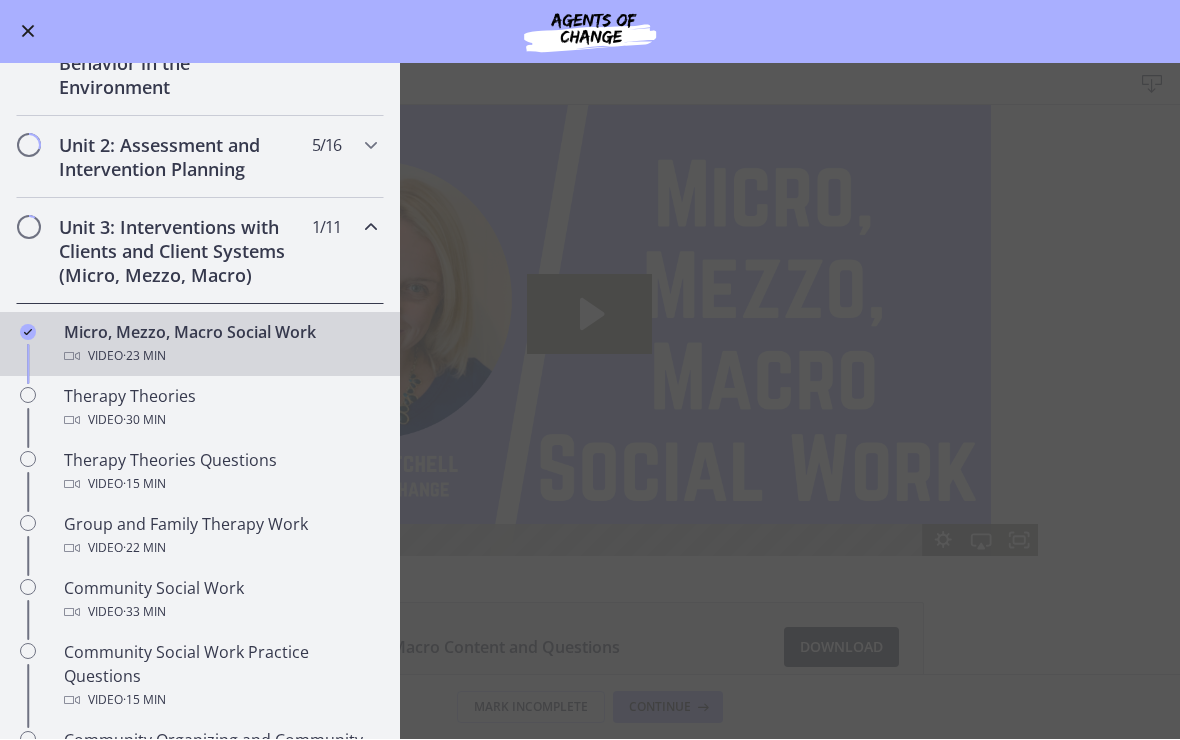 click on "Therapy Theories
Video
·  30 min" at bounding box center (220, 409) 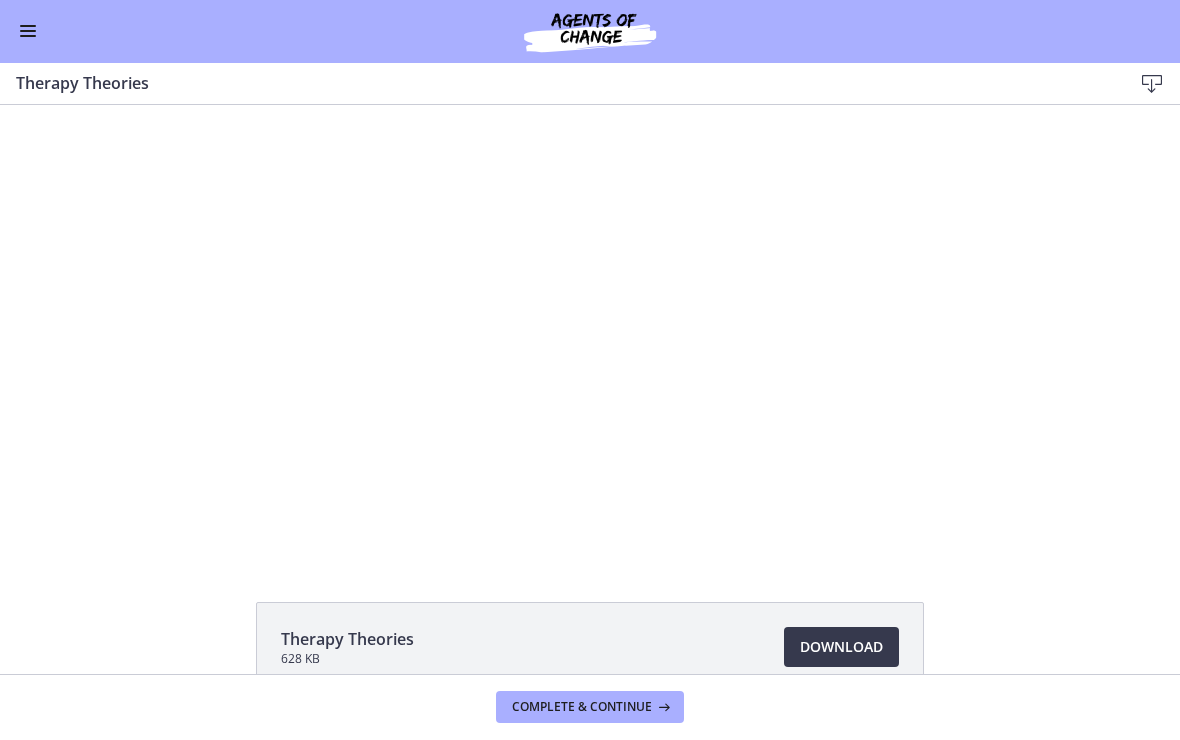scroll, scrollTop: 0, scrollLeft: 0, axis: both 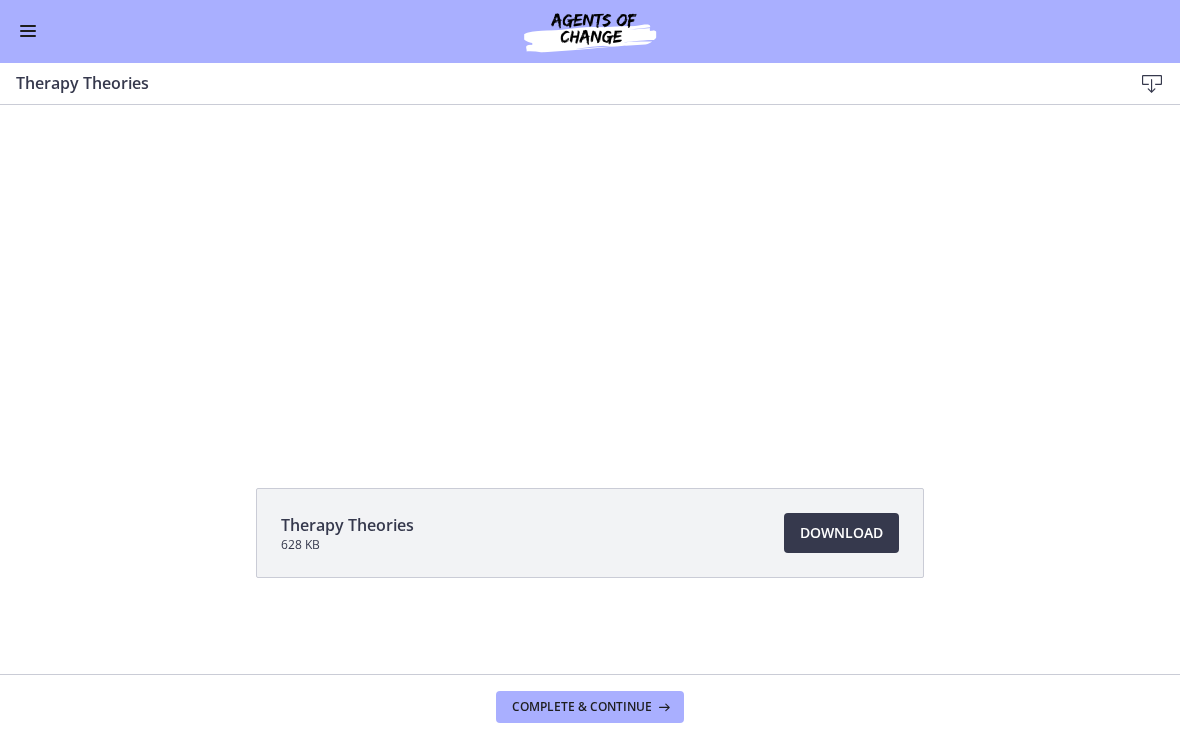 click on "Go to Dashboard" at bounding box center (590, 32) 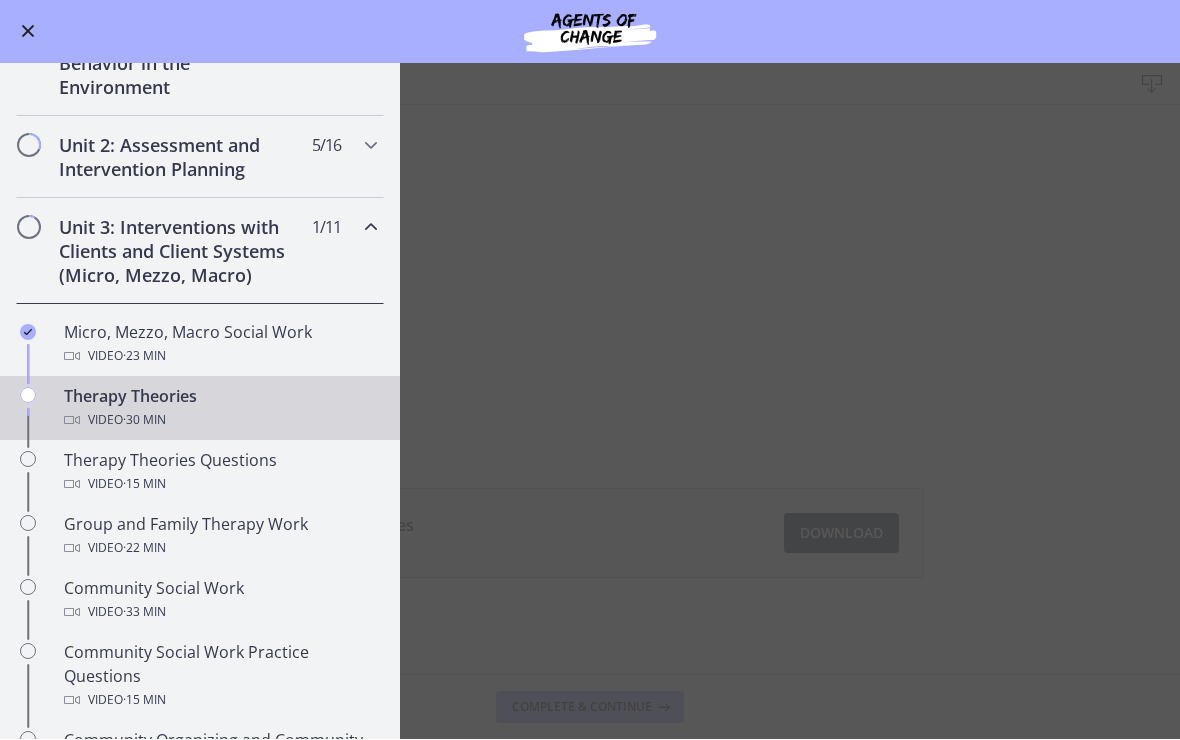 click on "Therapy Theories
Download
Enable fullscreen
Therapy Theories
628 KB
Download
Opens in a new window
Complete & continue" at bounding box center [590, 402] 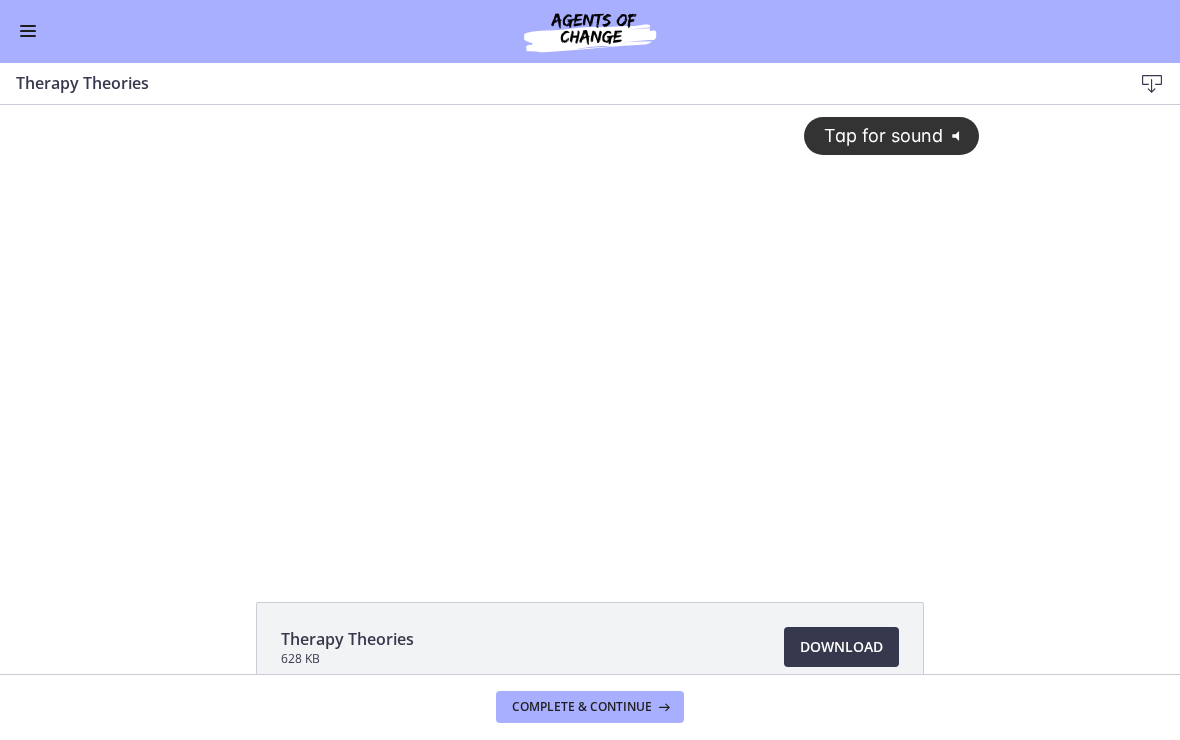 scroll, scrollTop: 0, scrollLeft: 0, axis: both 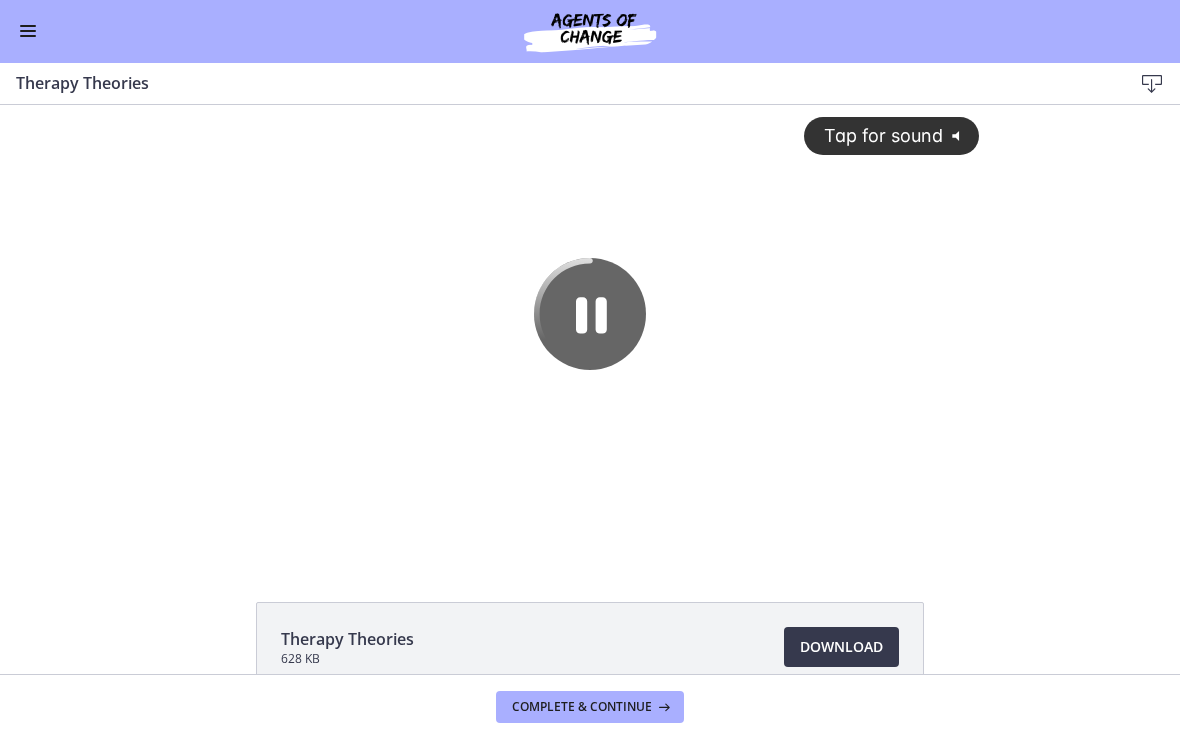 click at bounding box center [28, 32] 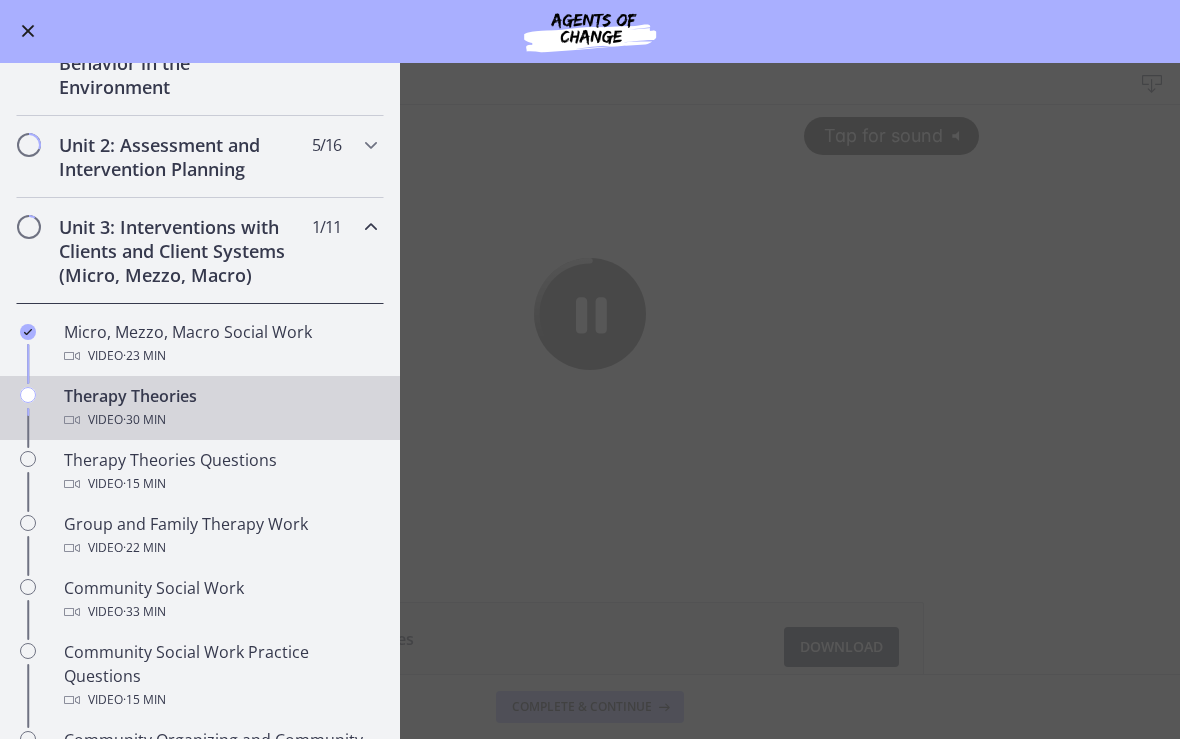click on "Video
·  30 min" at bounding box center (220, 421) 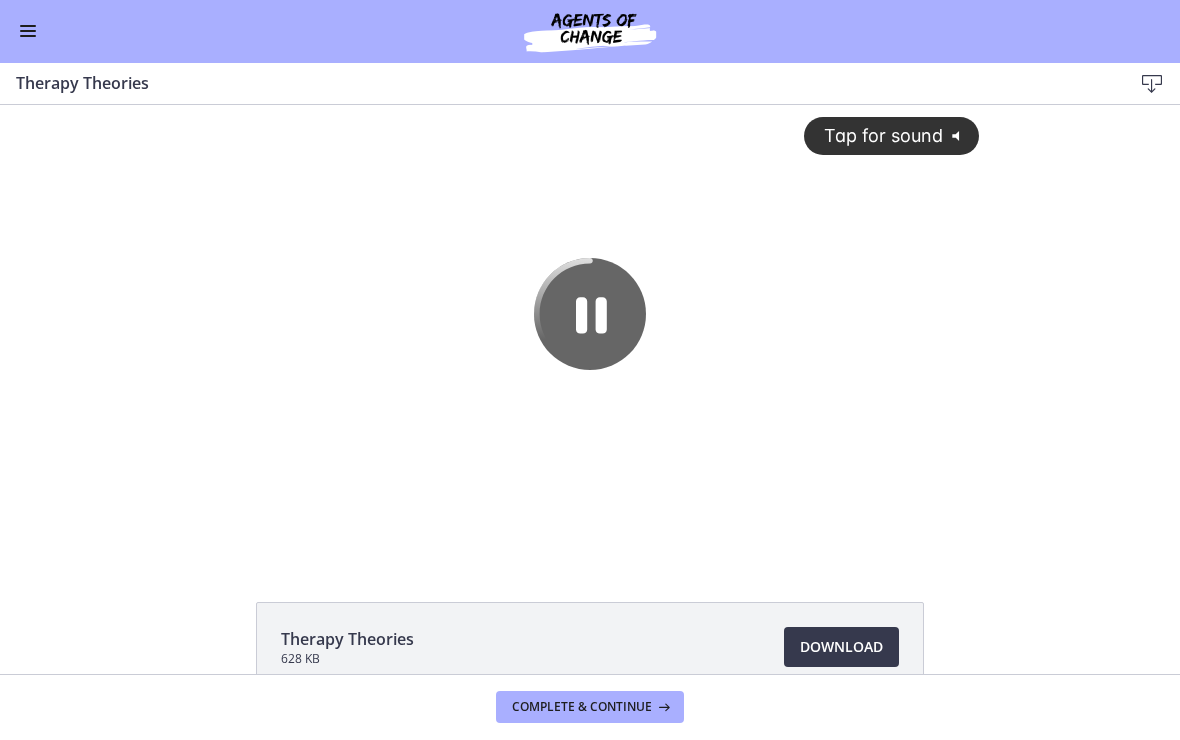 click on "Tap for sound" at bounding box center (874, 135) 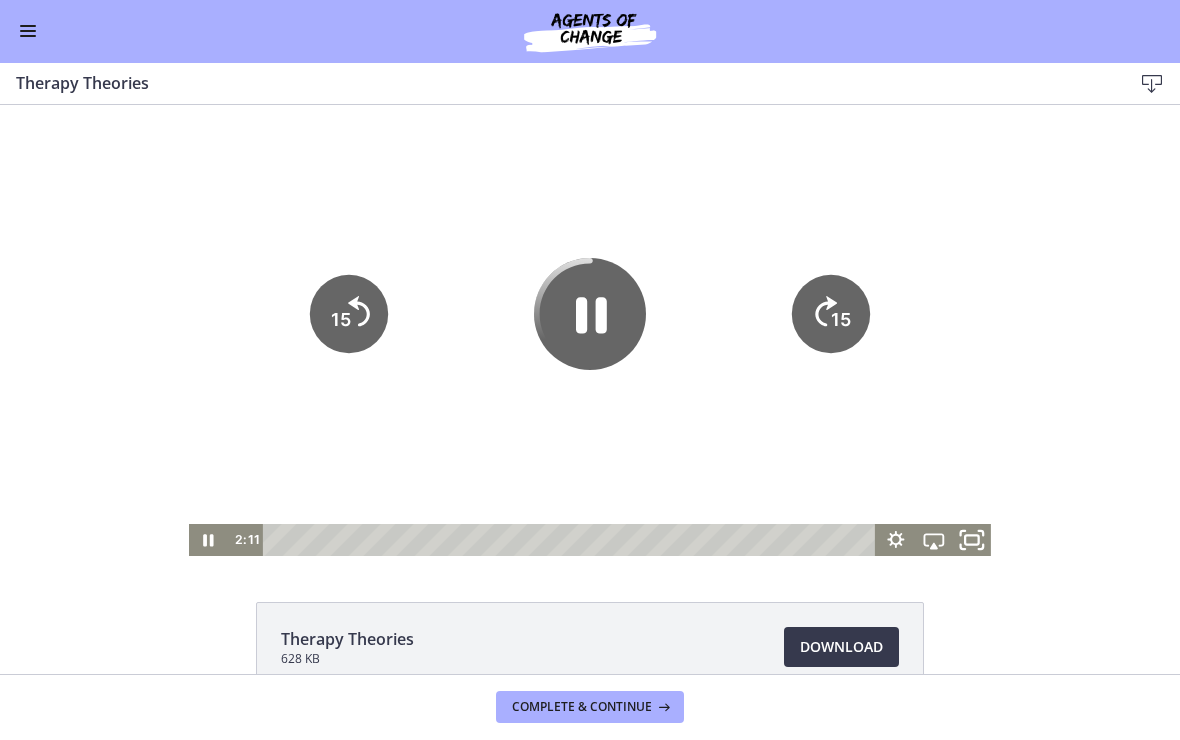 click 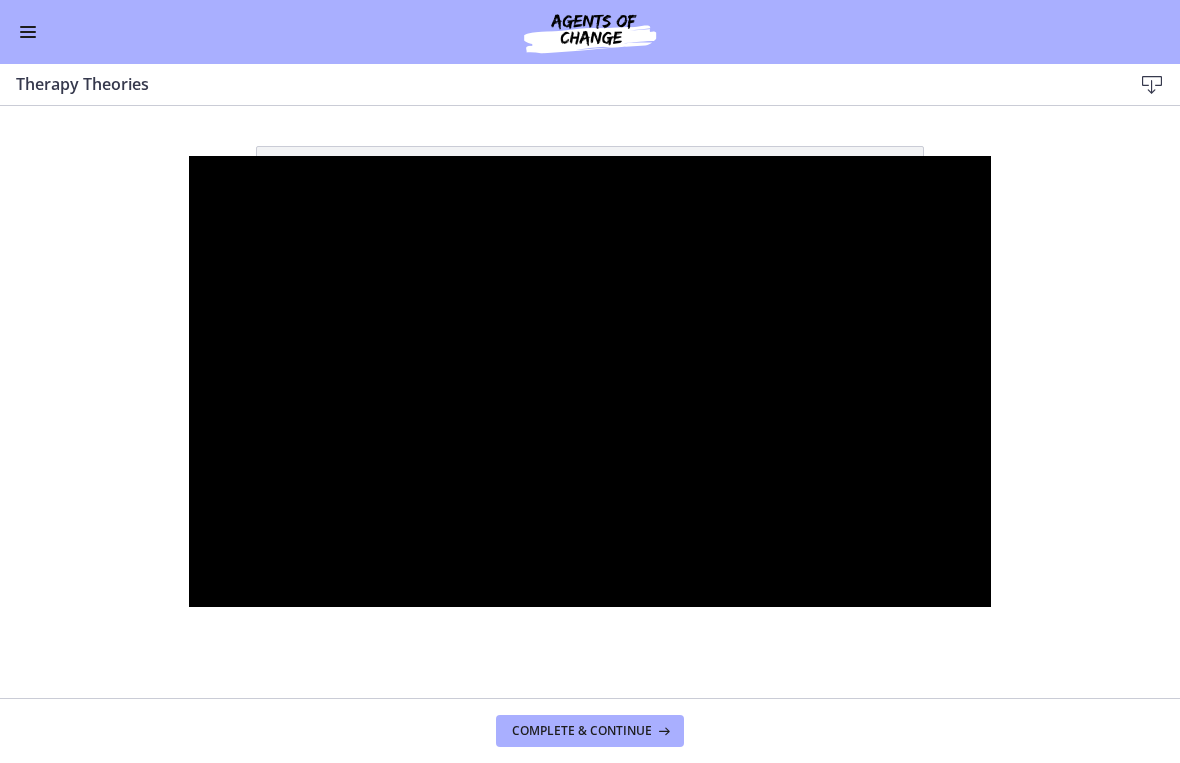 click at bounding box center (590, 381) 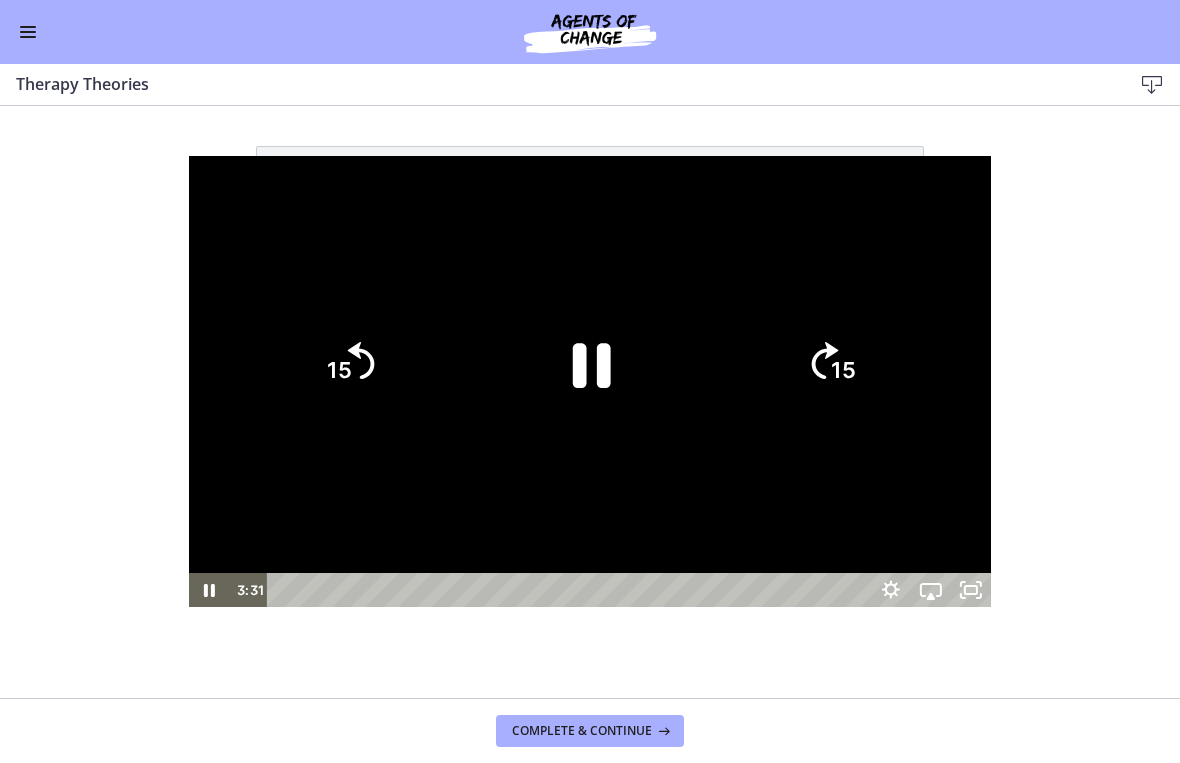 click 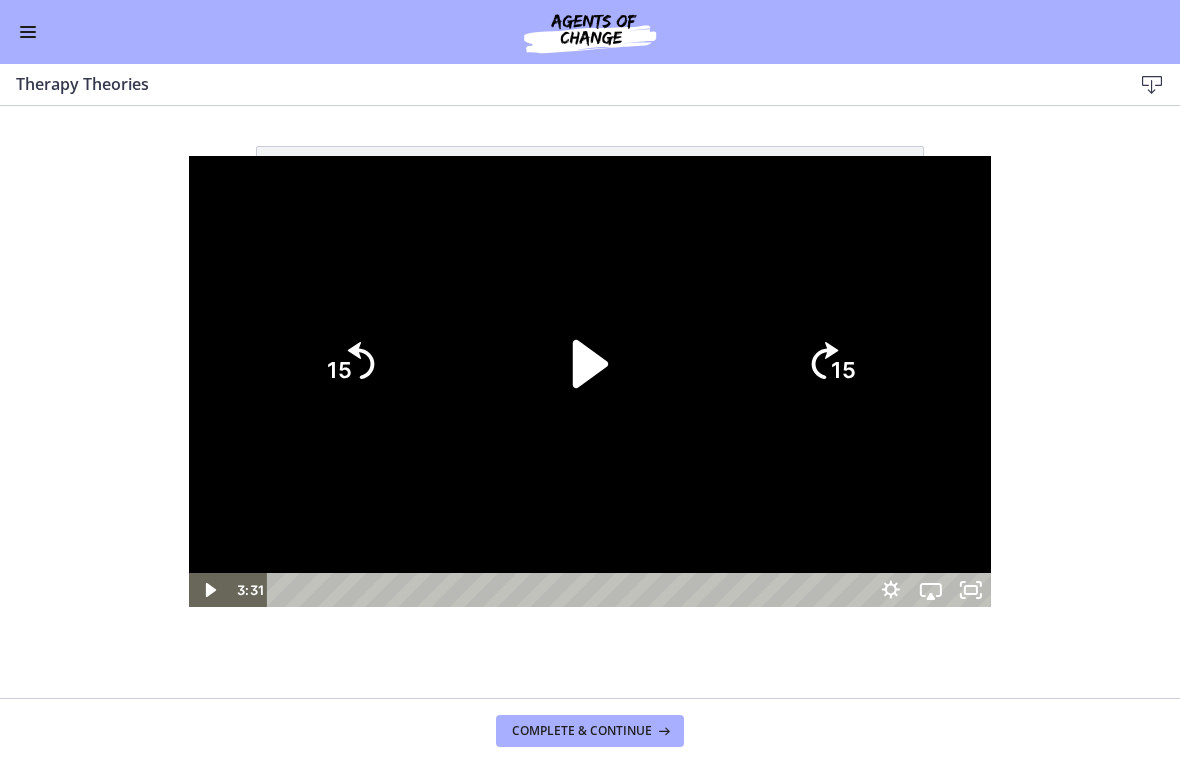 click at bounding box center (590, 381) 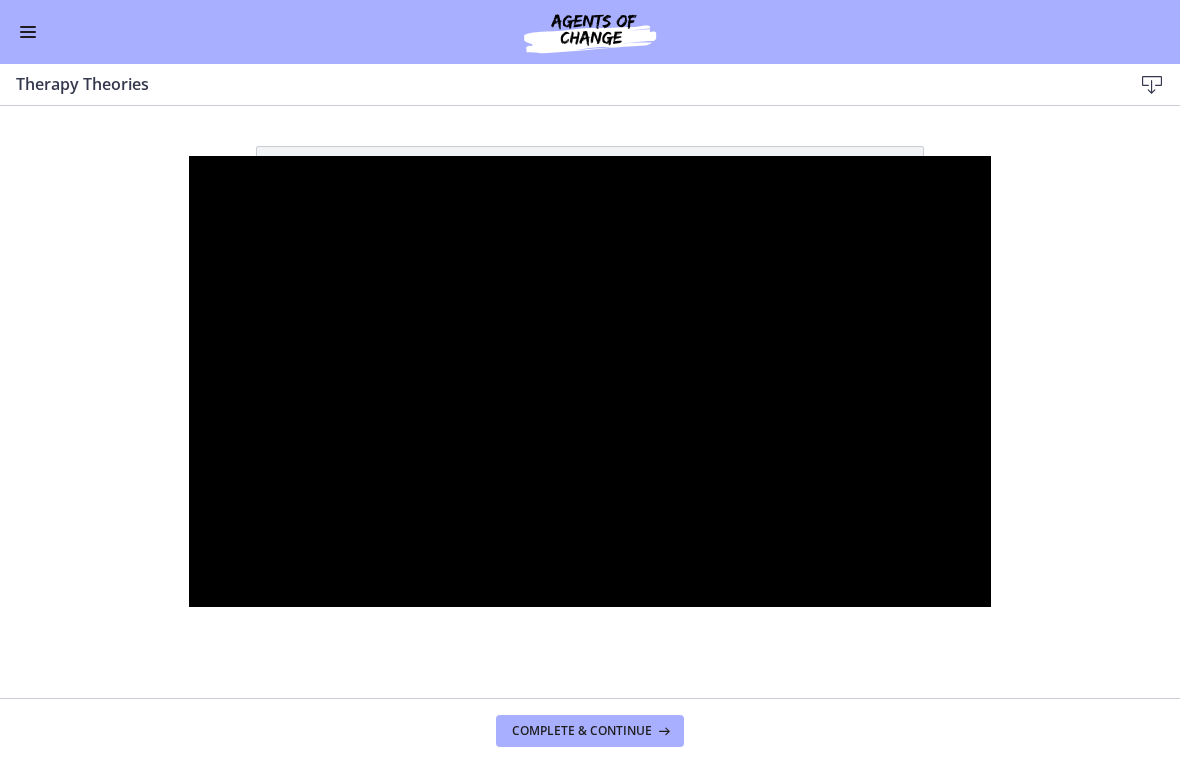 click at bounding box center (590, 381) 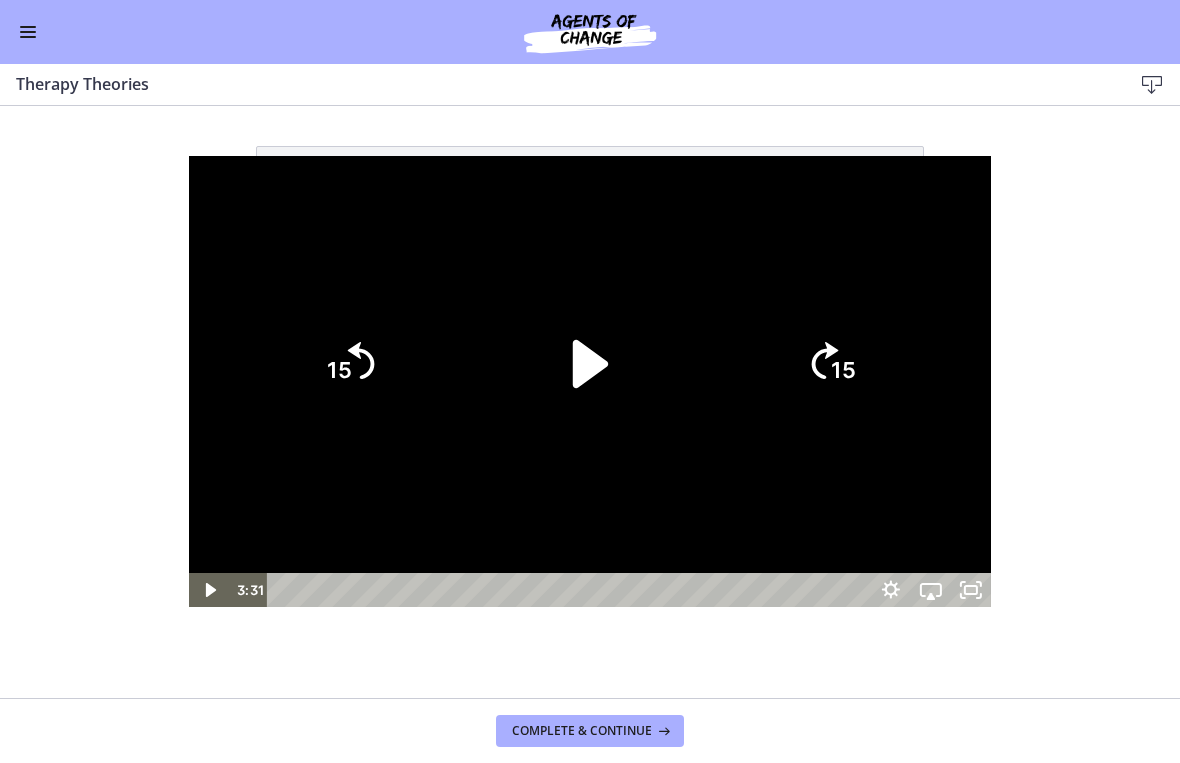 click 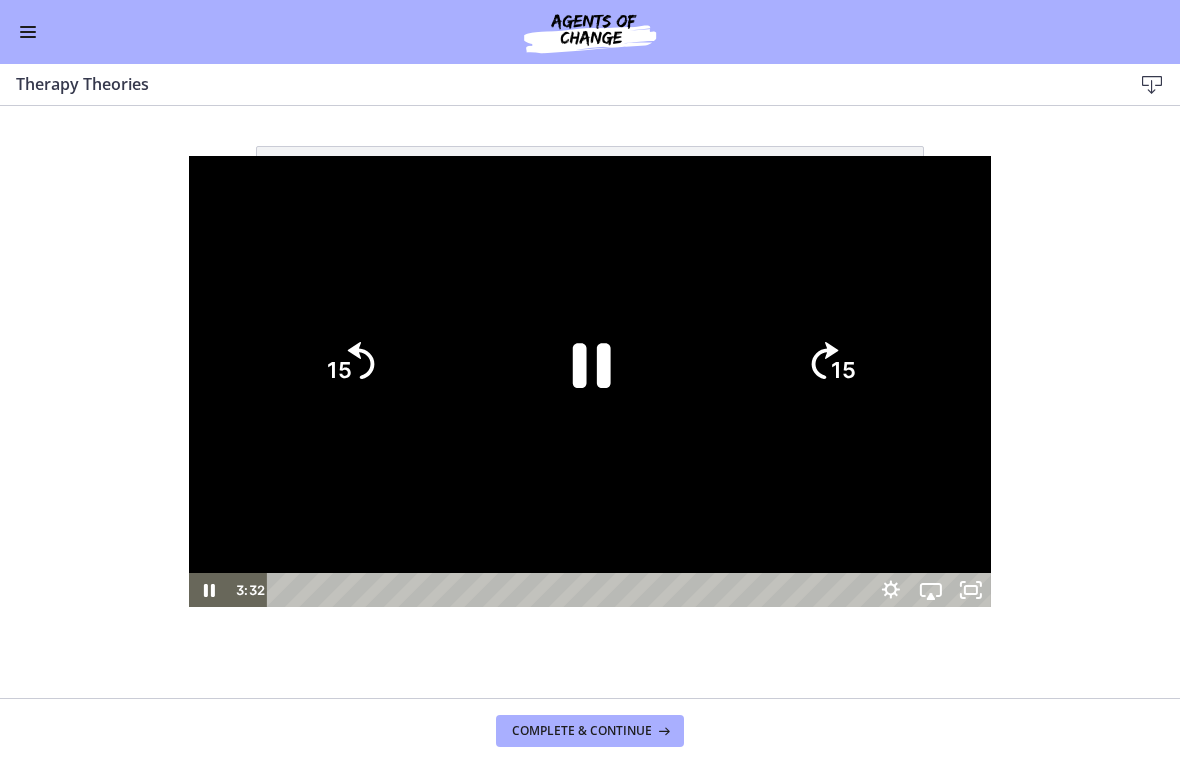 click at bounding box center (590, 381) 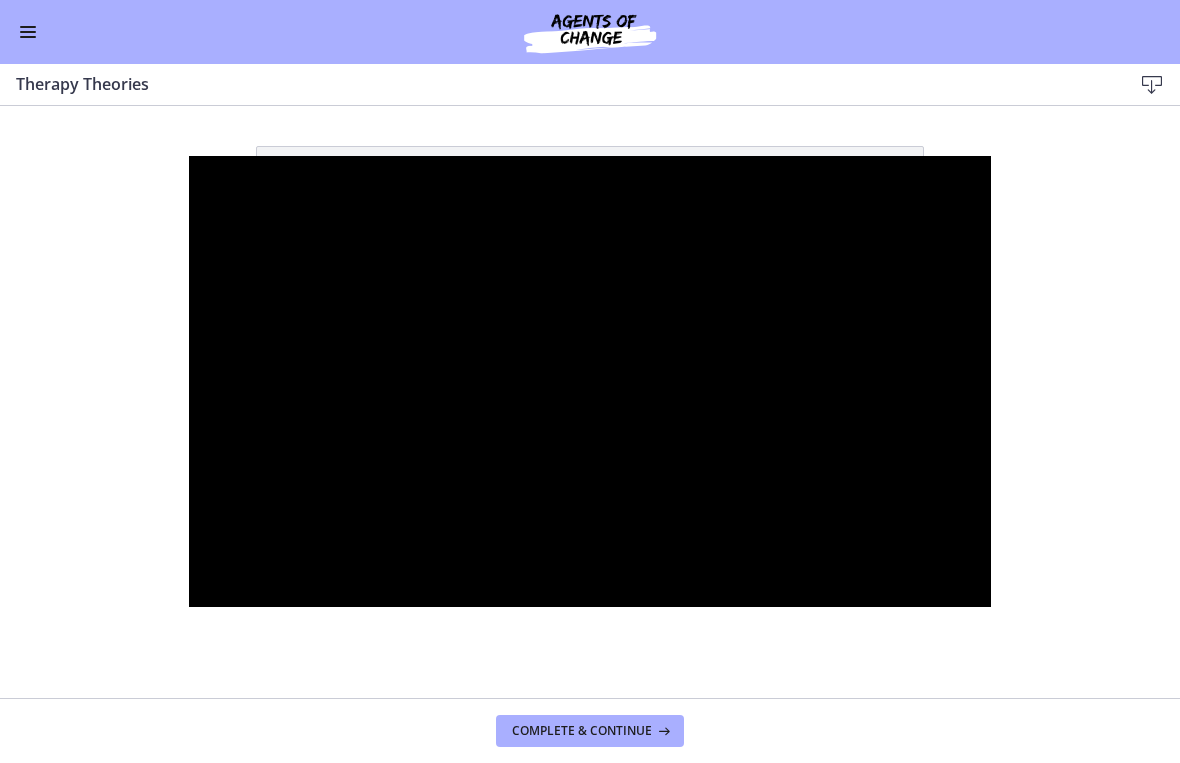 click at bounding box center [590, 381] 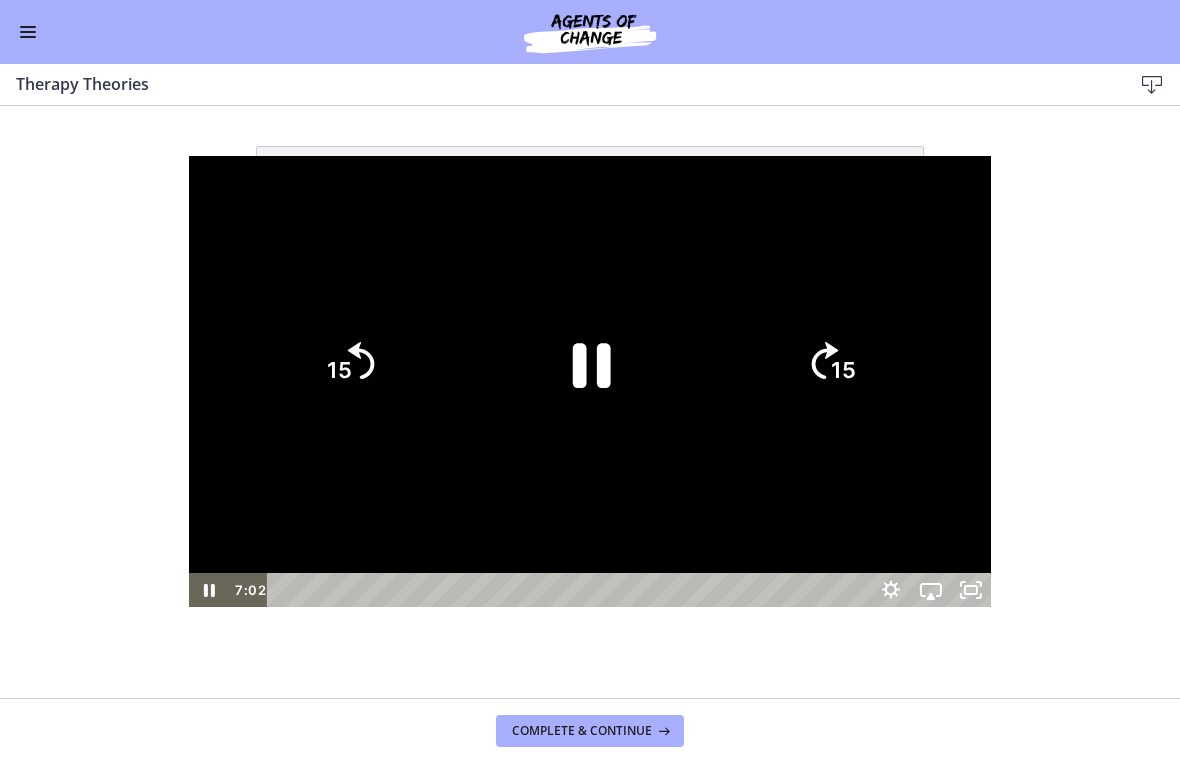 click 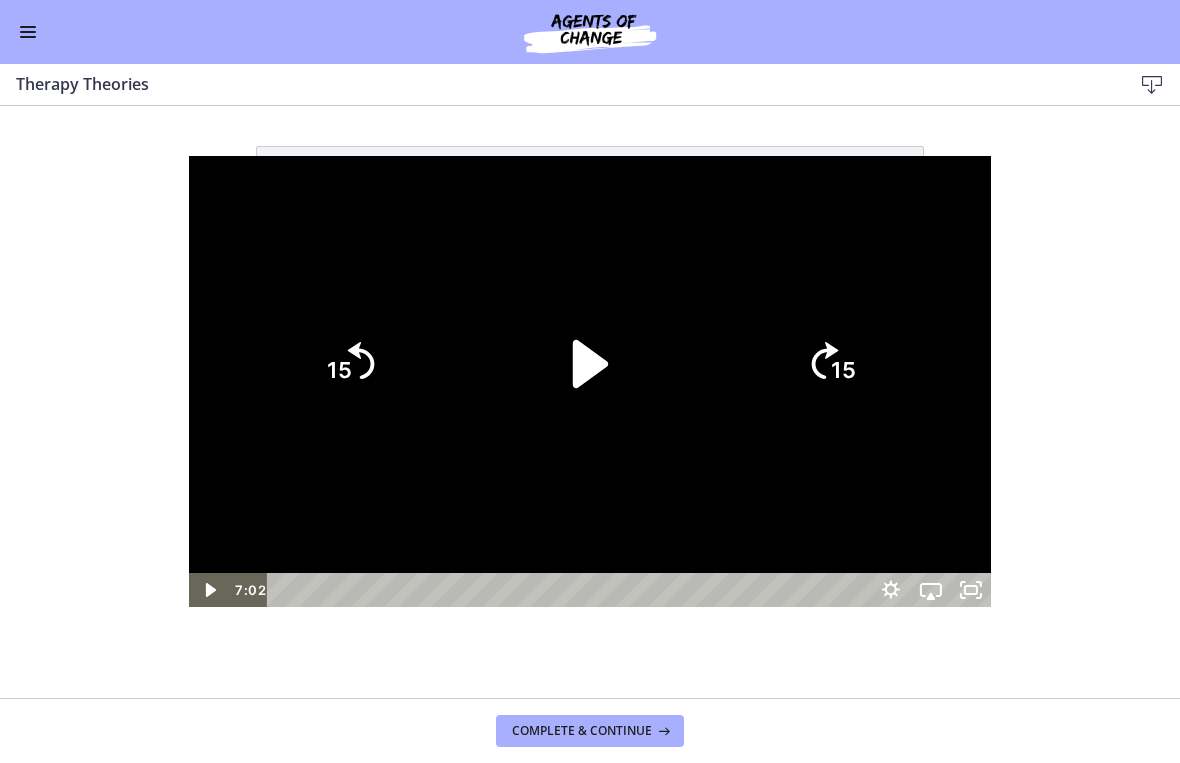 click at bounding box center (590, 381) 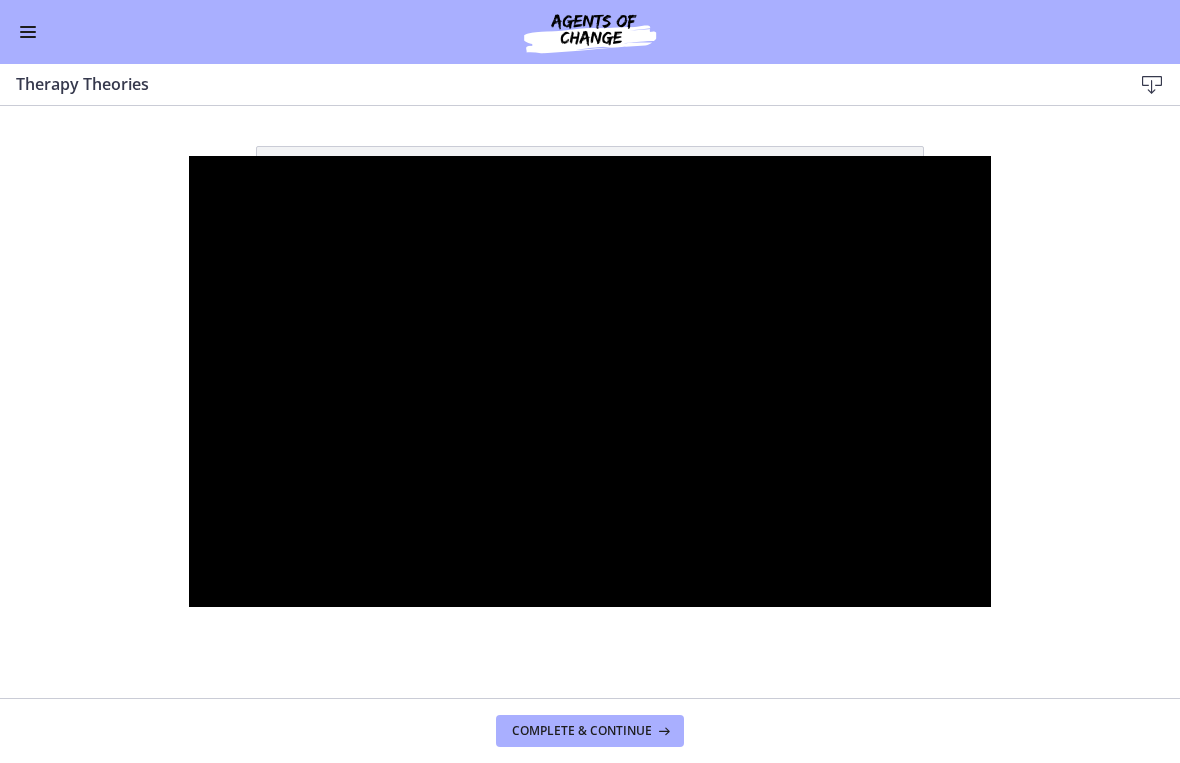click at bounding box center [590, 381] 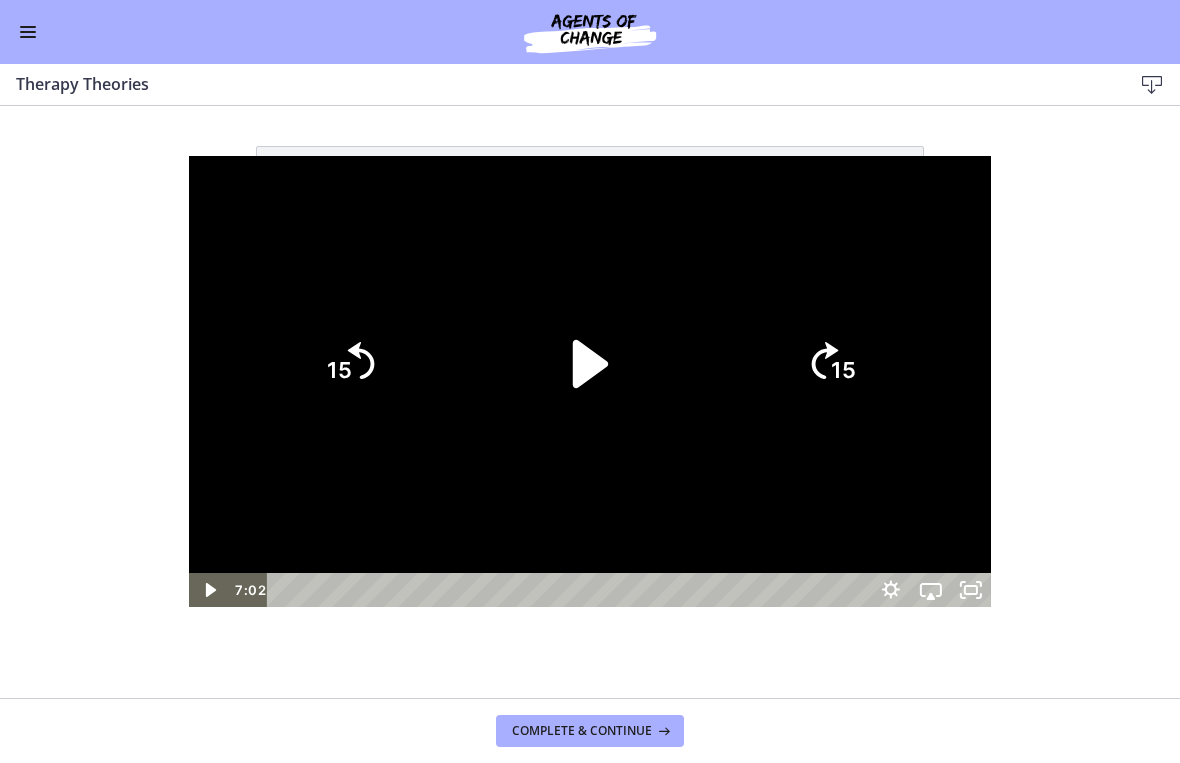 click on "15" 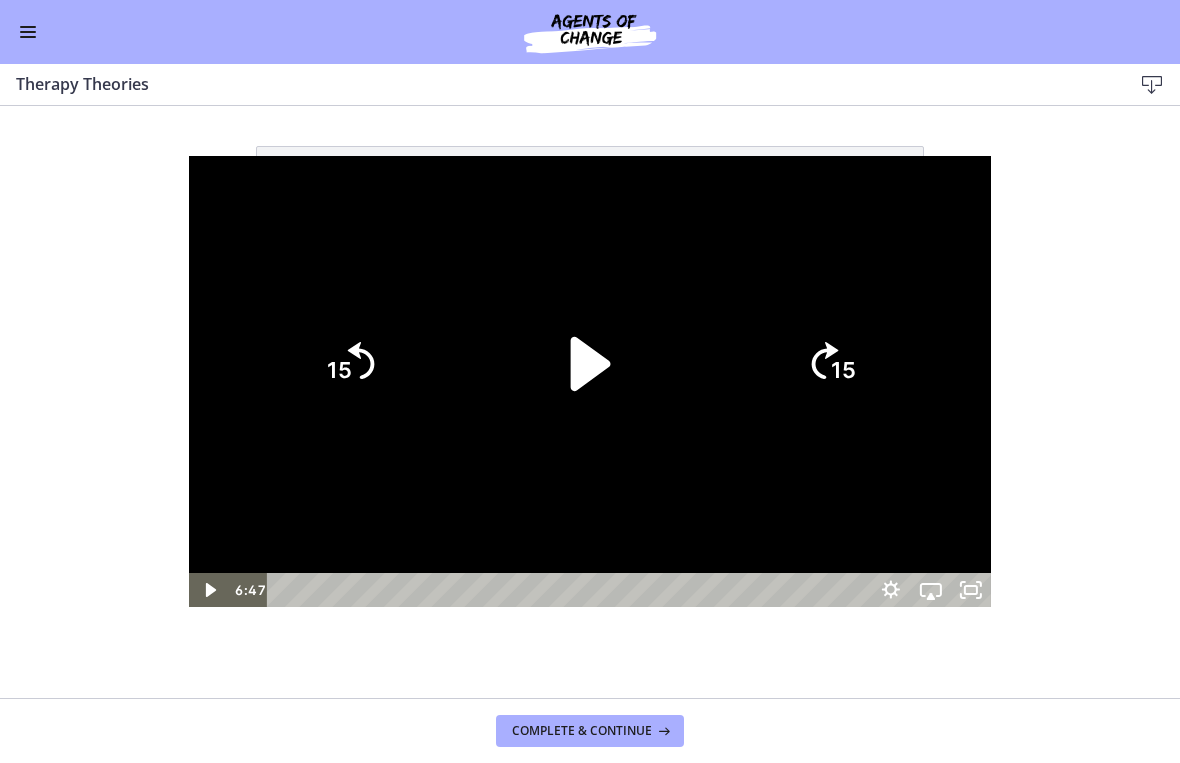 click 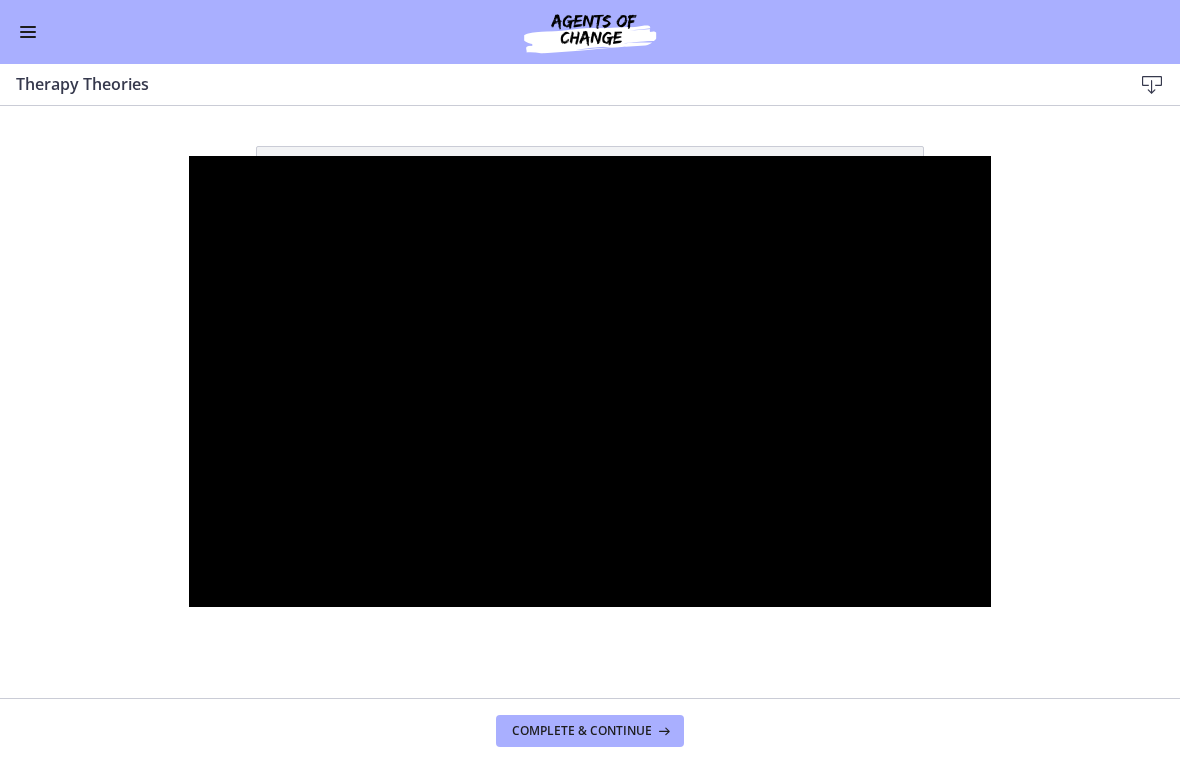 click at bounding box center [590, 381] 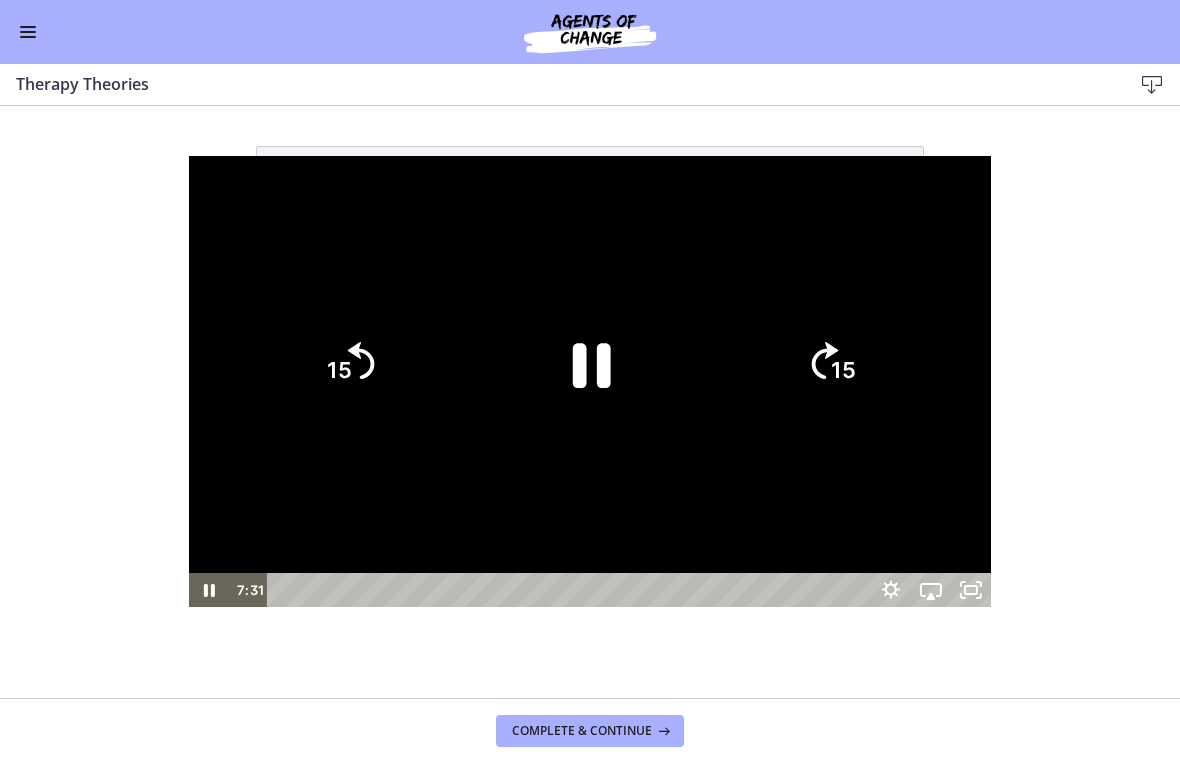 click 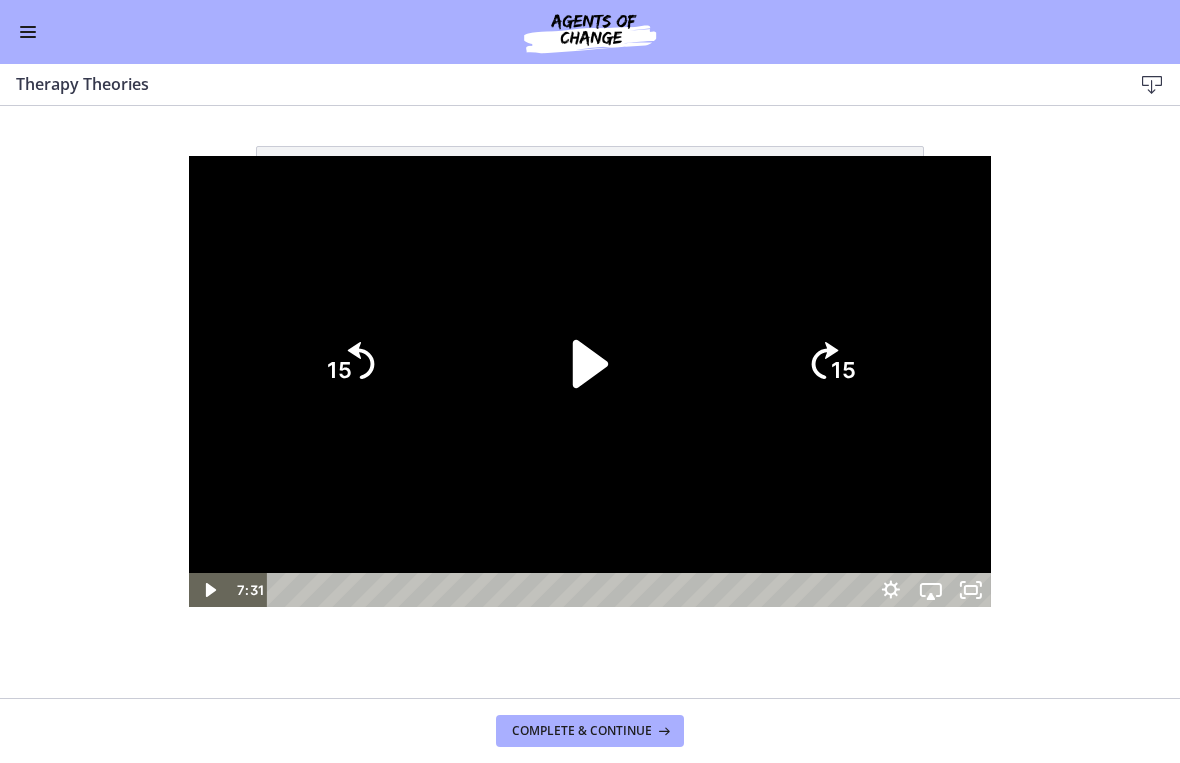 click 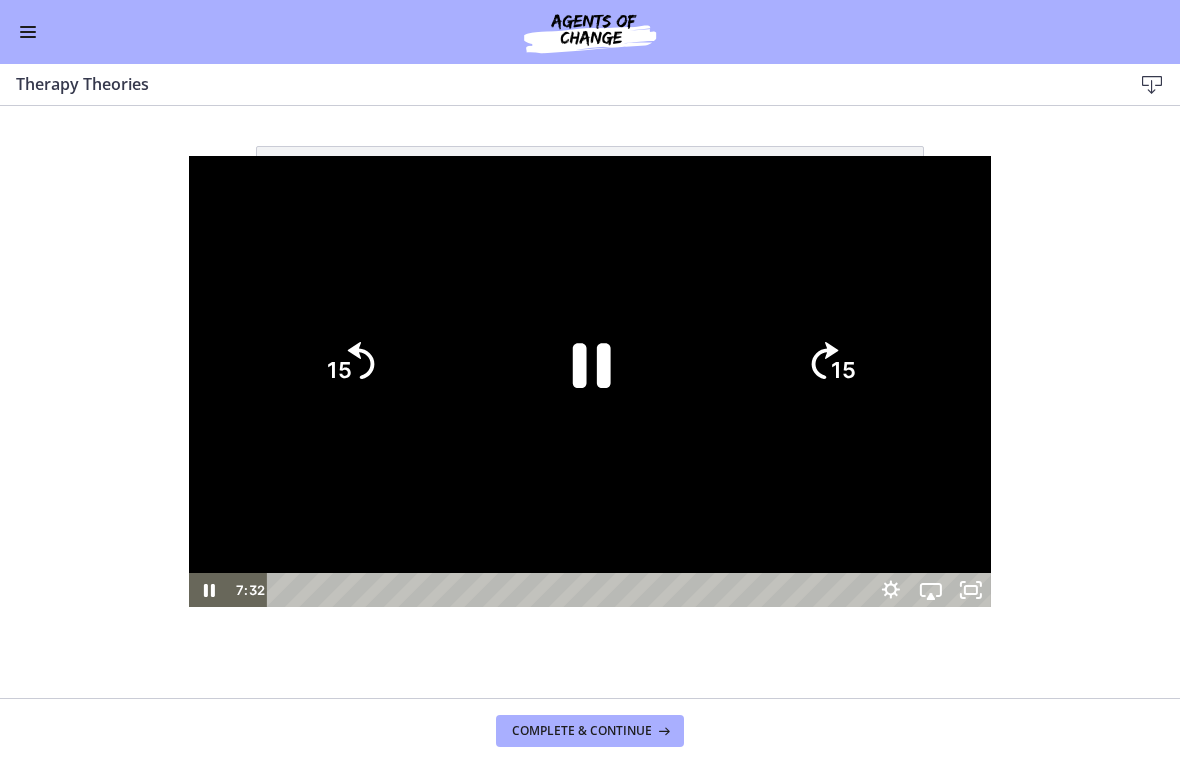 click on "15" 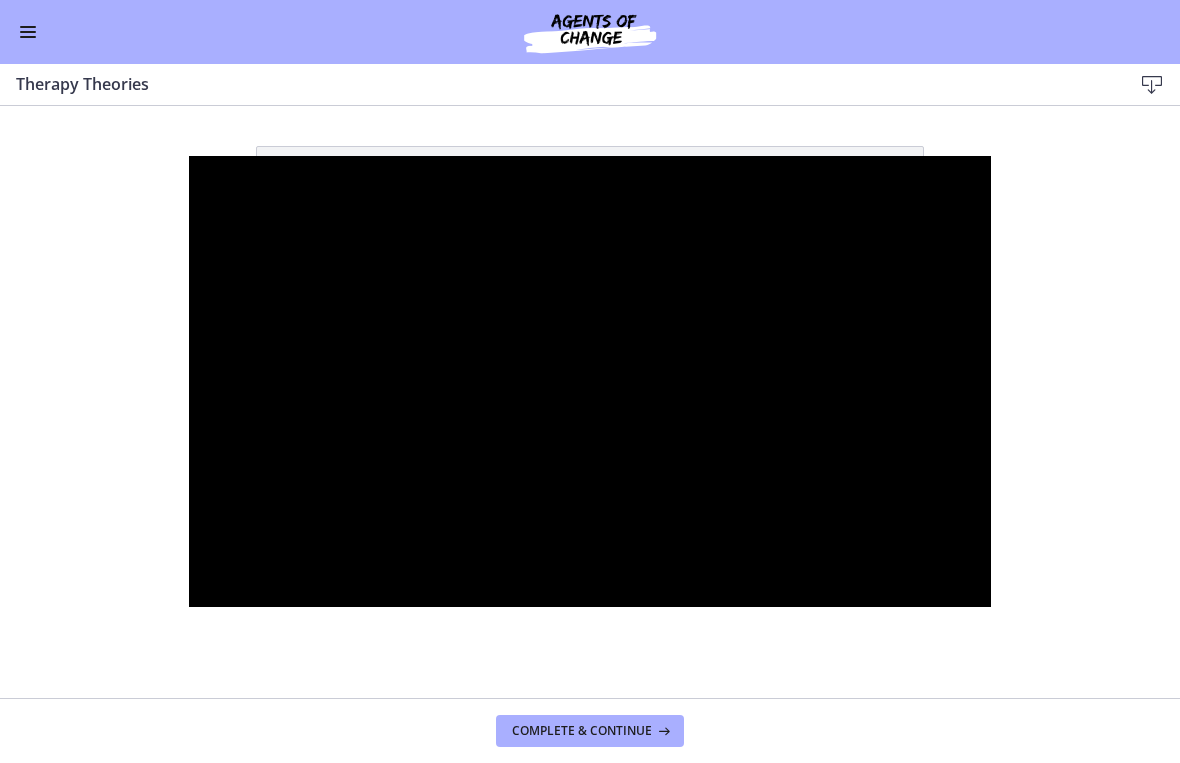 click at bounding box center (590, 381) 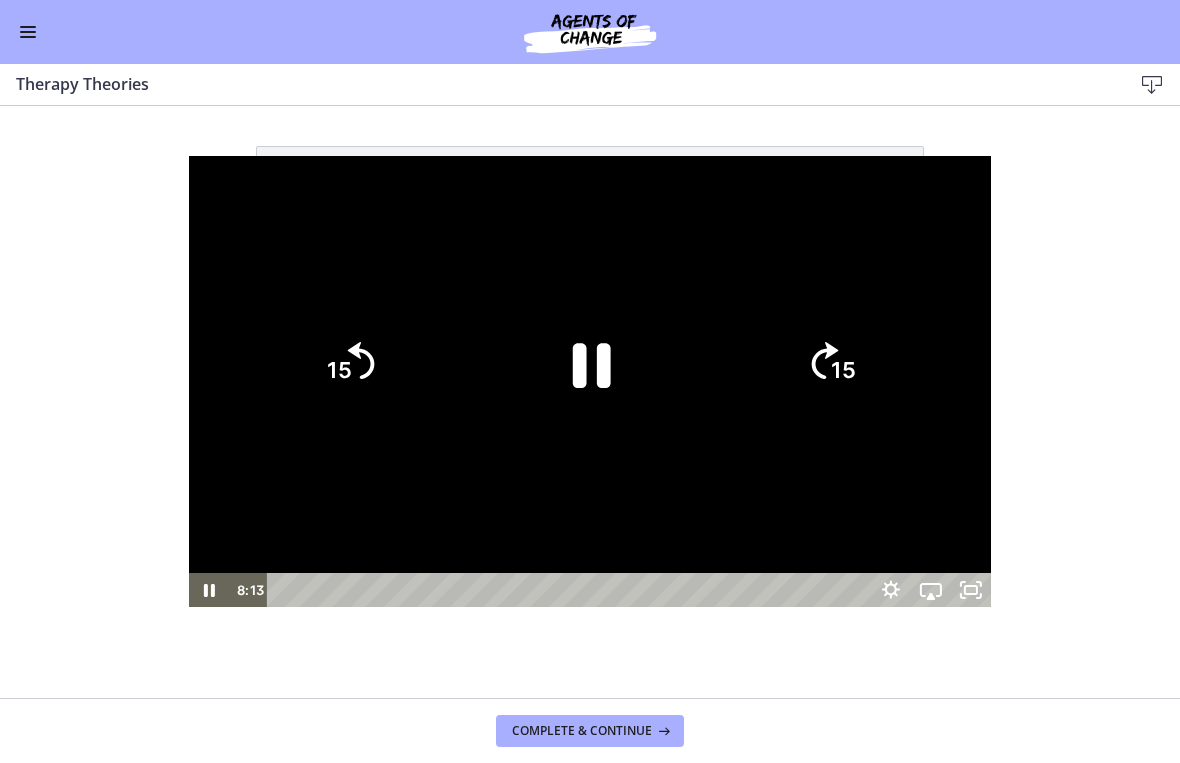 click at bounding box center [590, 381] 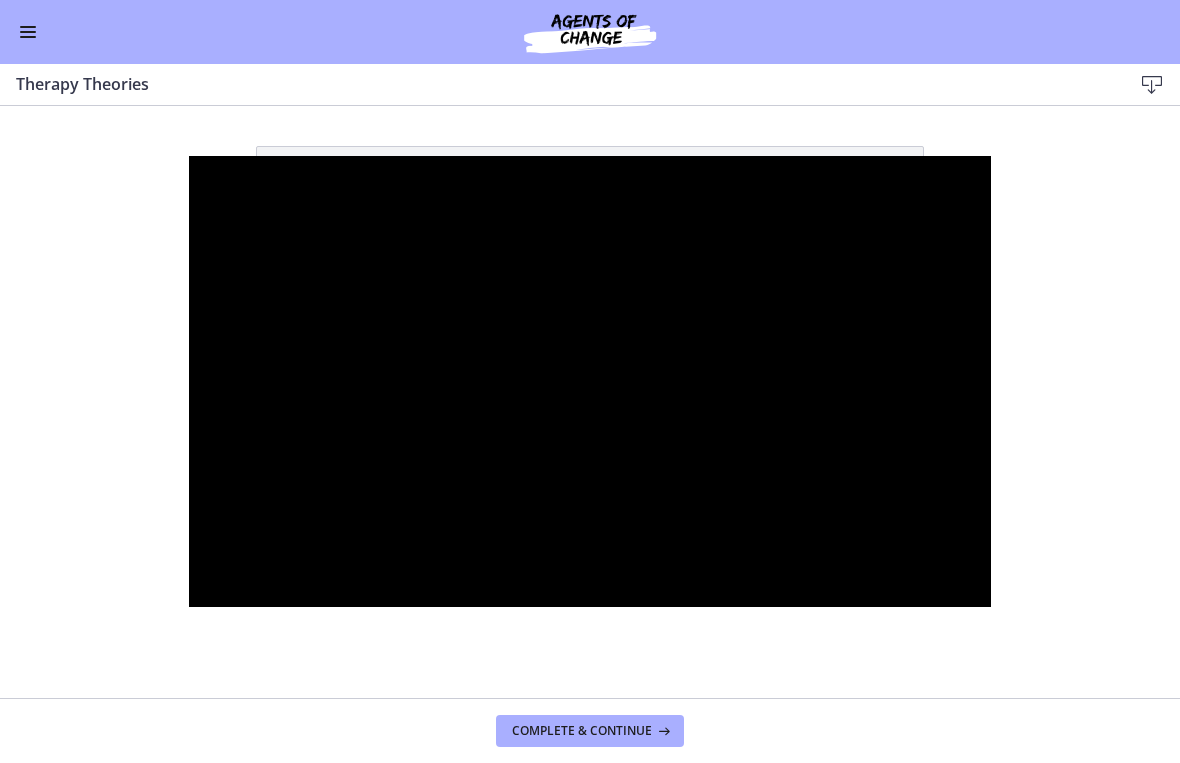 click at bounding box center (590, 381) 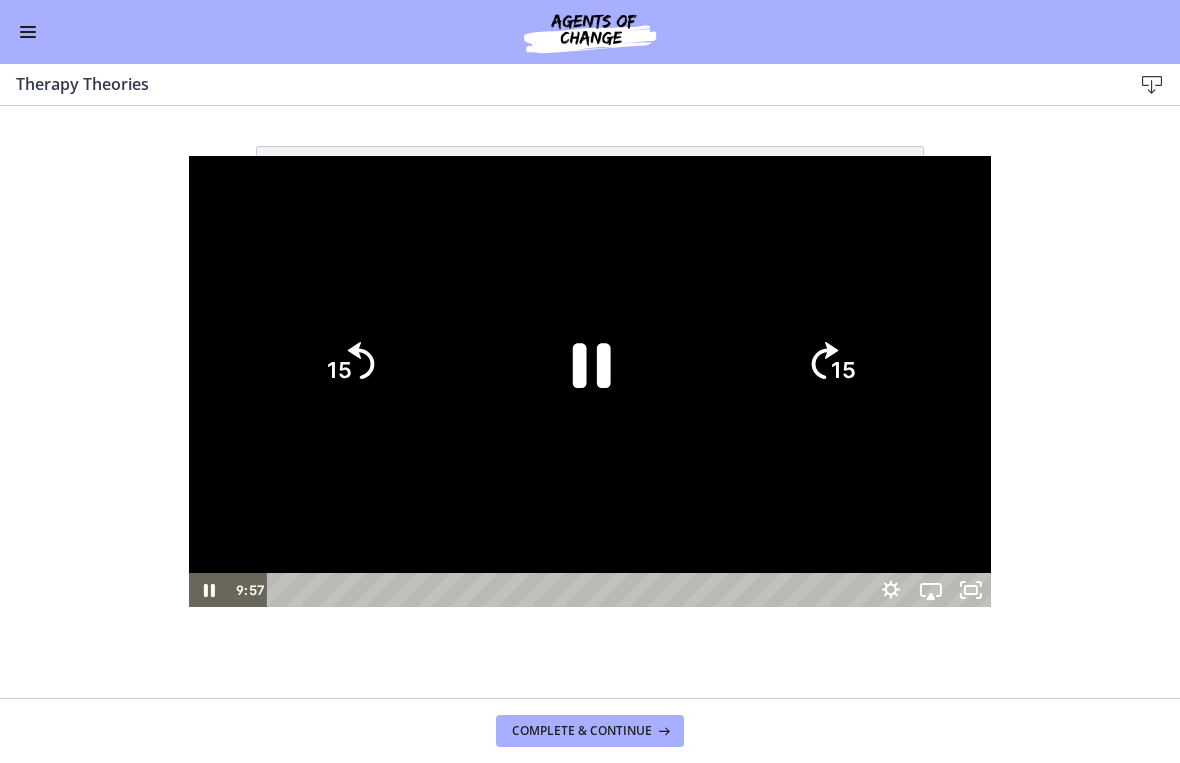 click 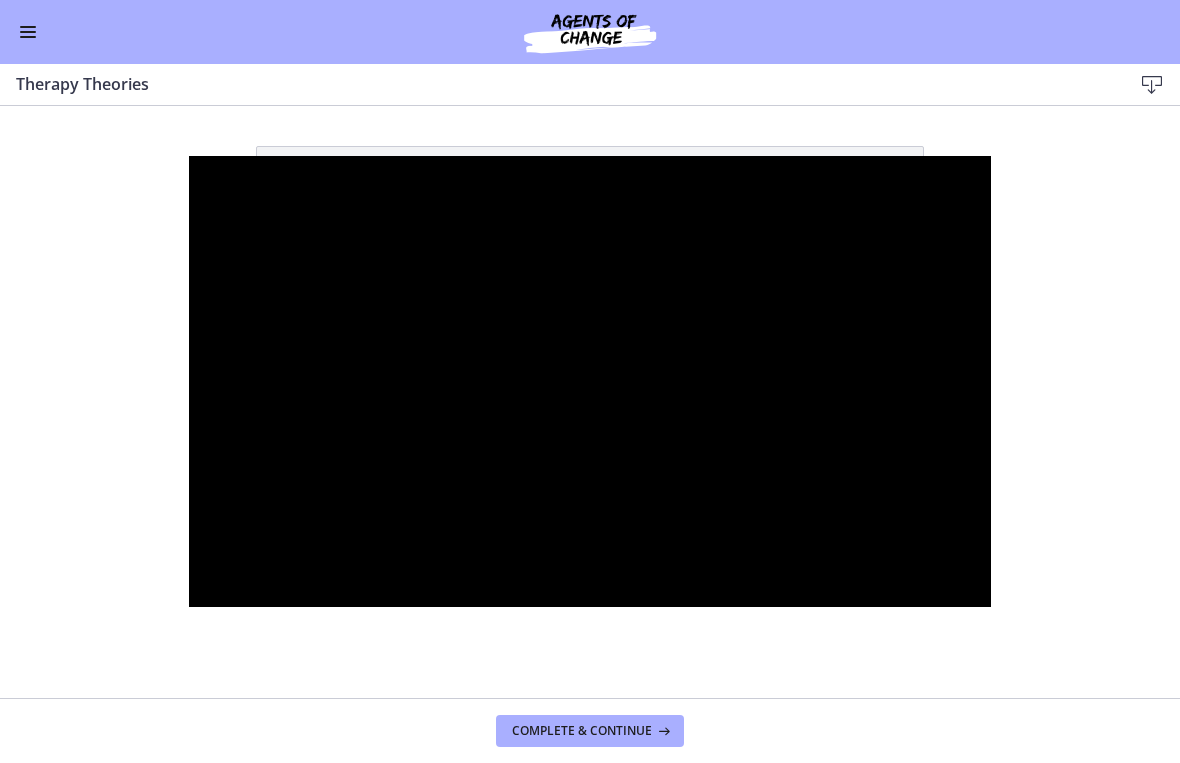 click at bounding box center (590, 381) 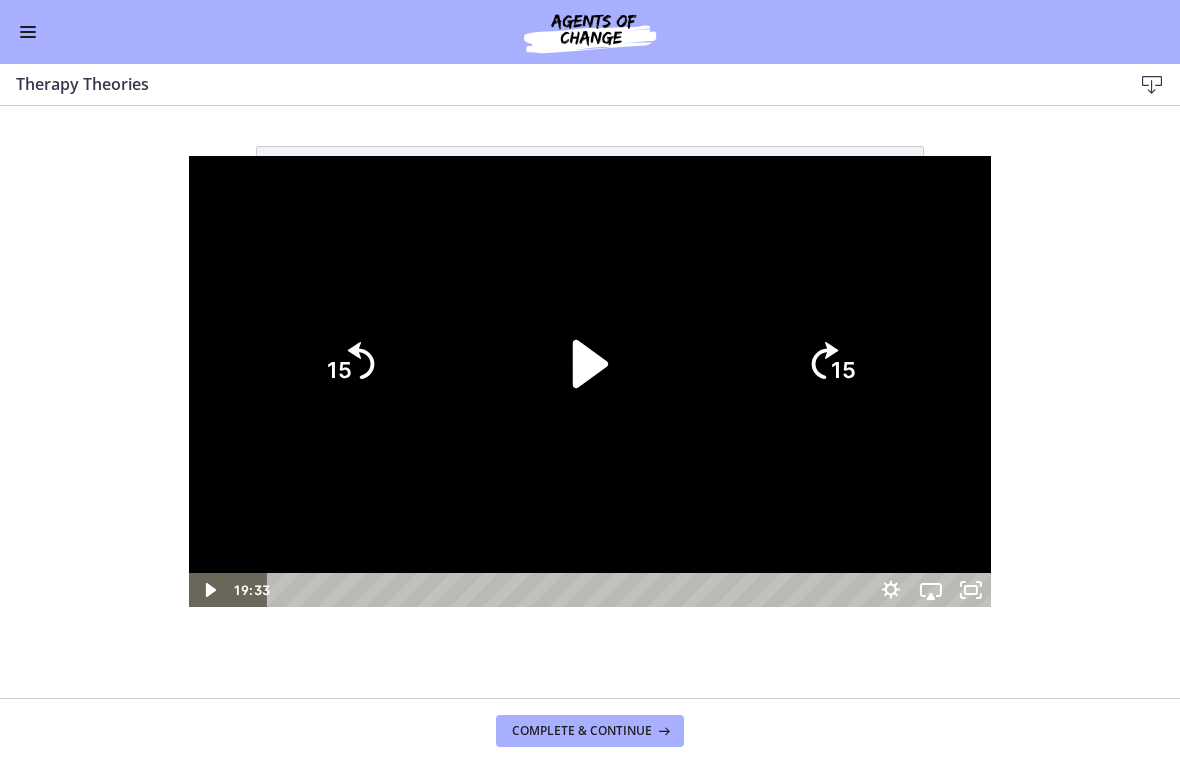 click 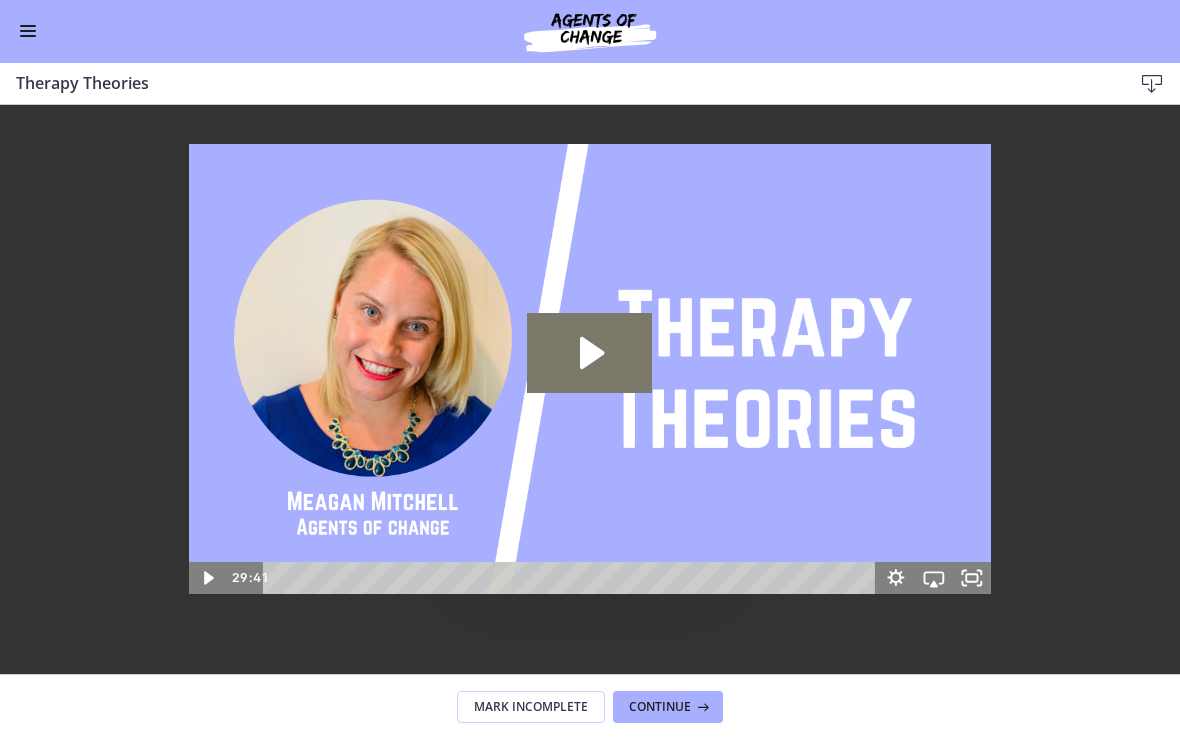 scroll, scrollTop: 0, scrollLeft: 0, axis: both 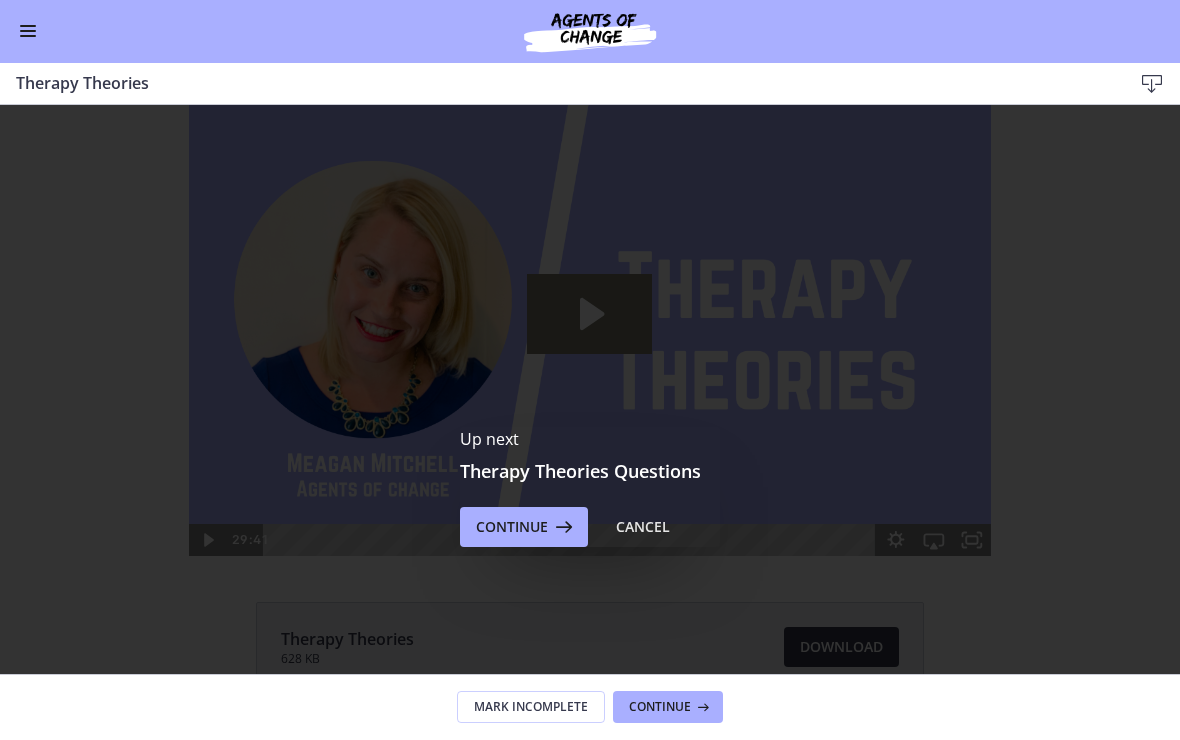 click on "Cancel" at bounding box center [643, 528] 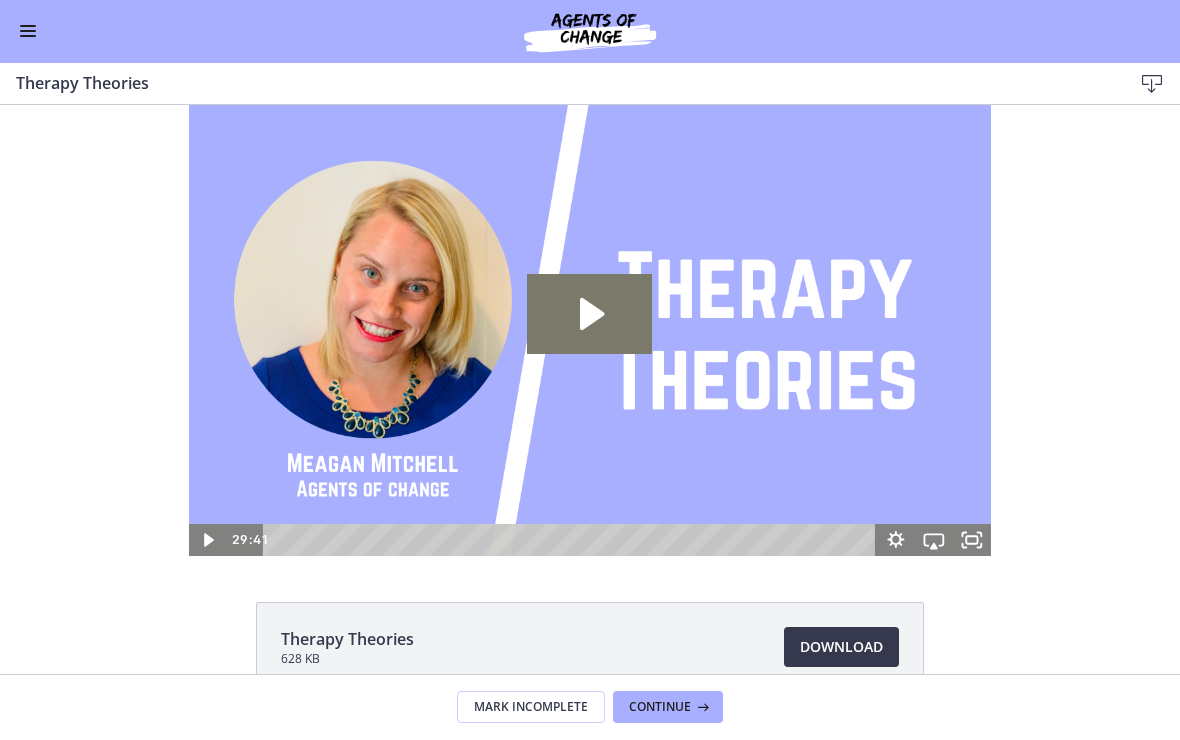 click 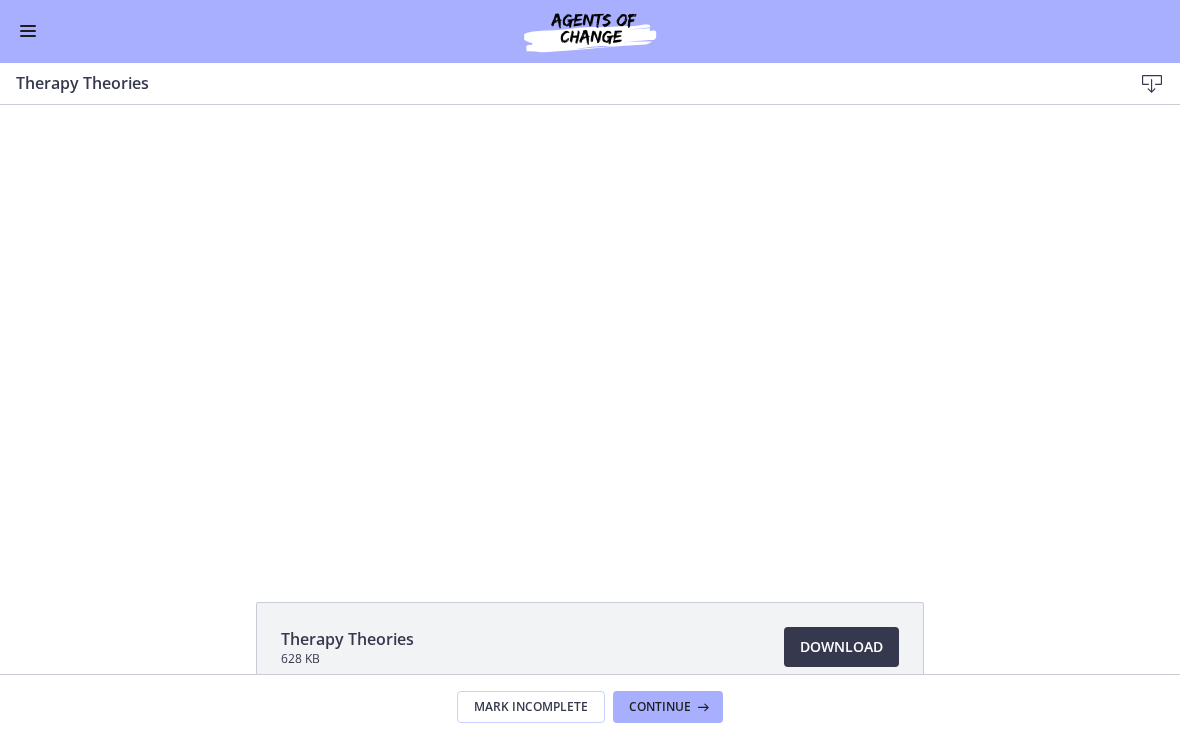 click at bounding box center [28, 32] 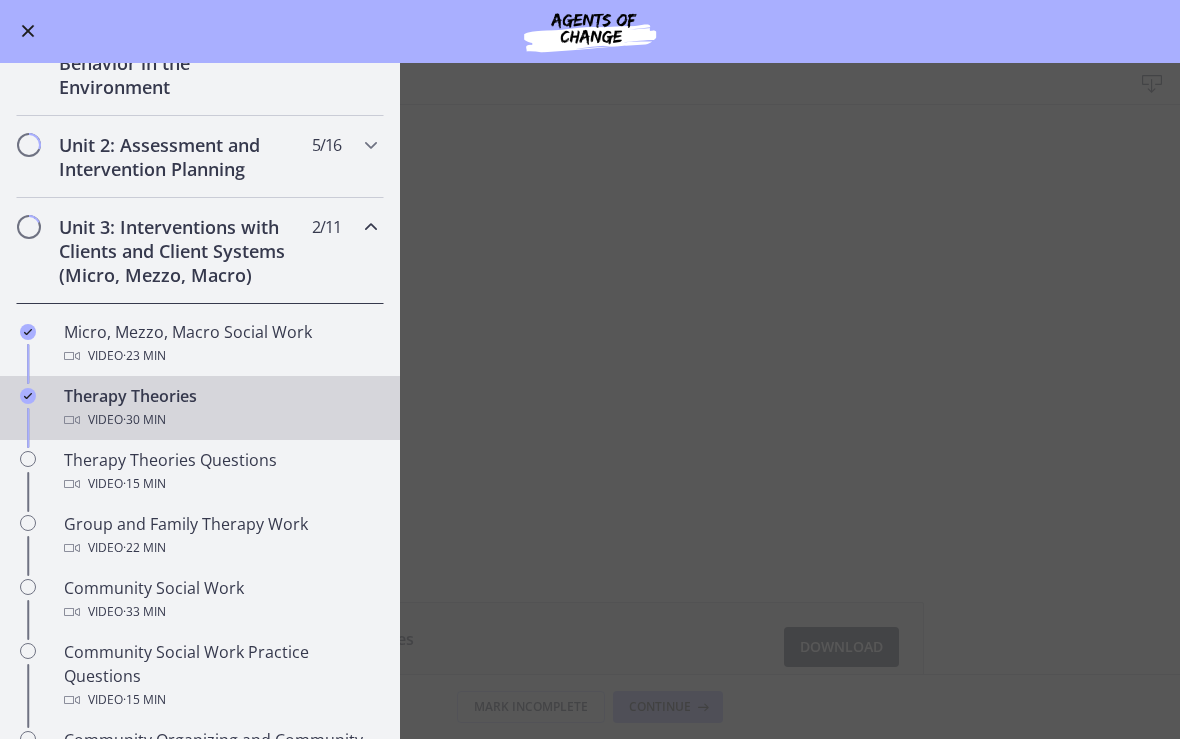 click on "Video
·  15 min" at bounding box center (220, 485) 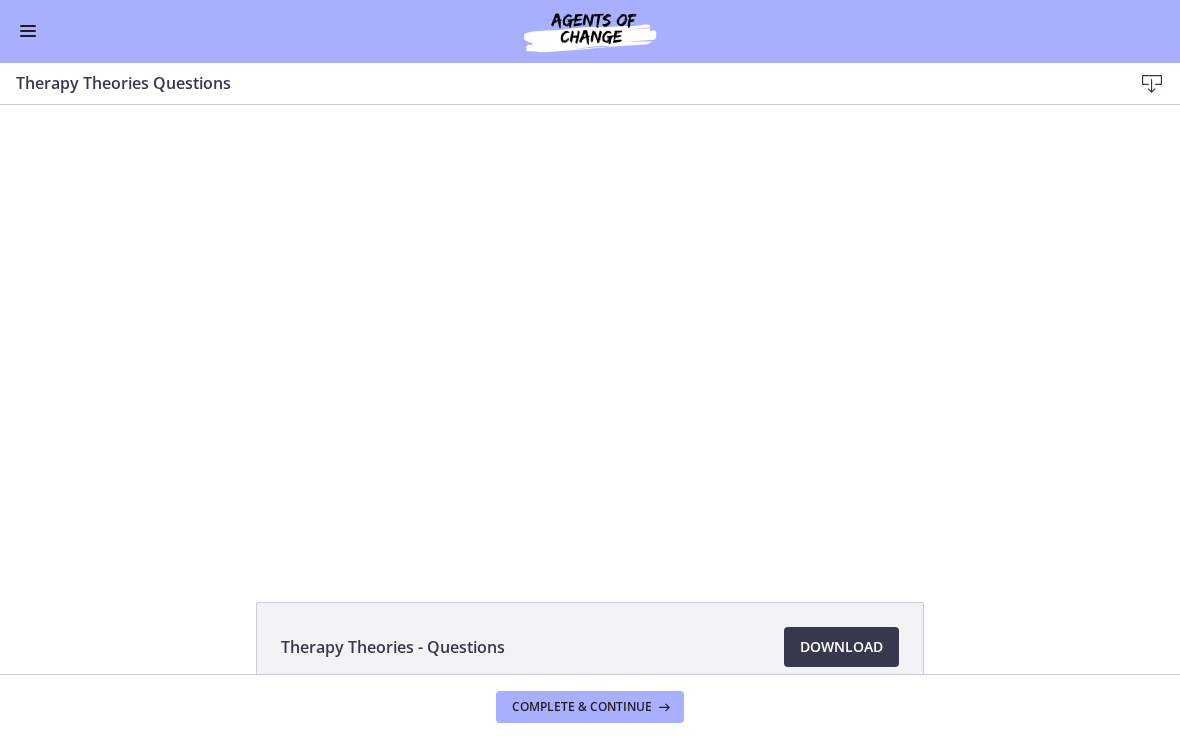 scroll, scrollTop: 0, scrollLeft: 0, axis: both 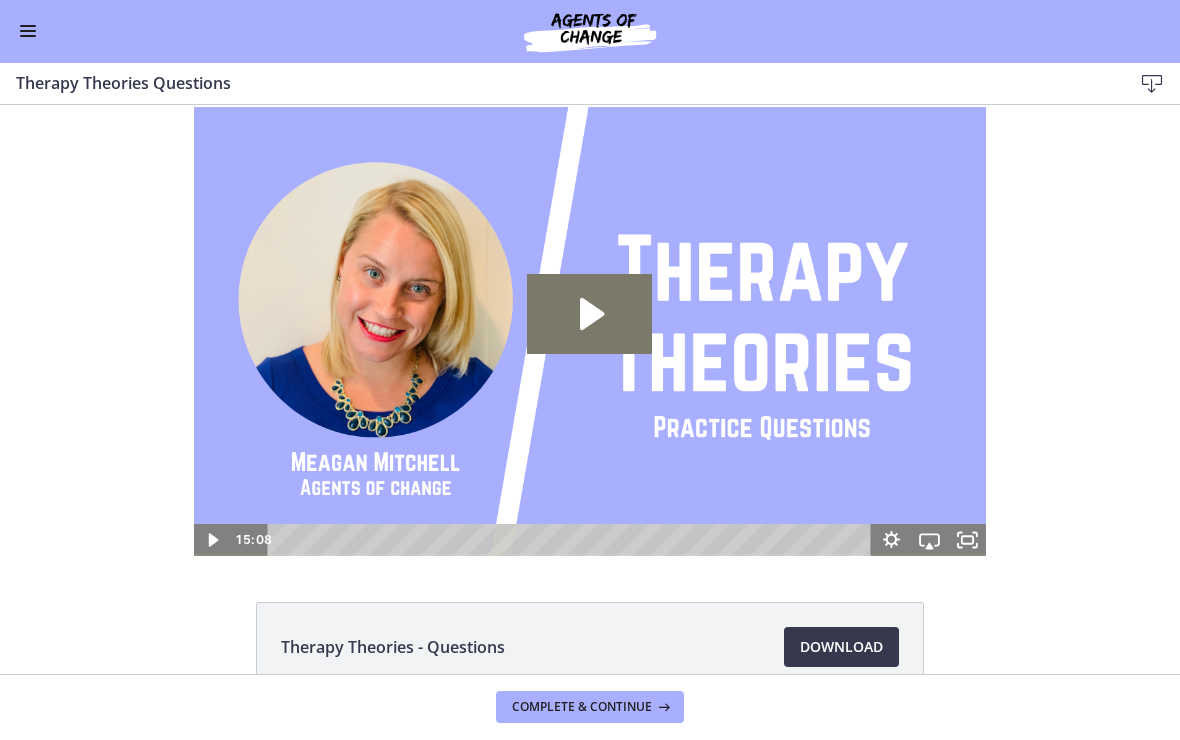 click 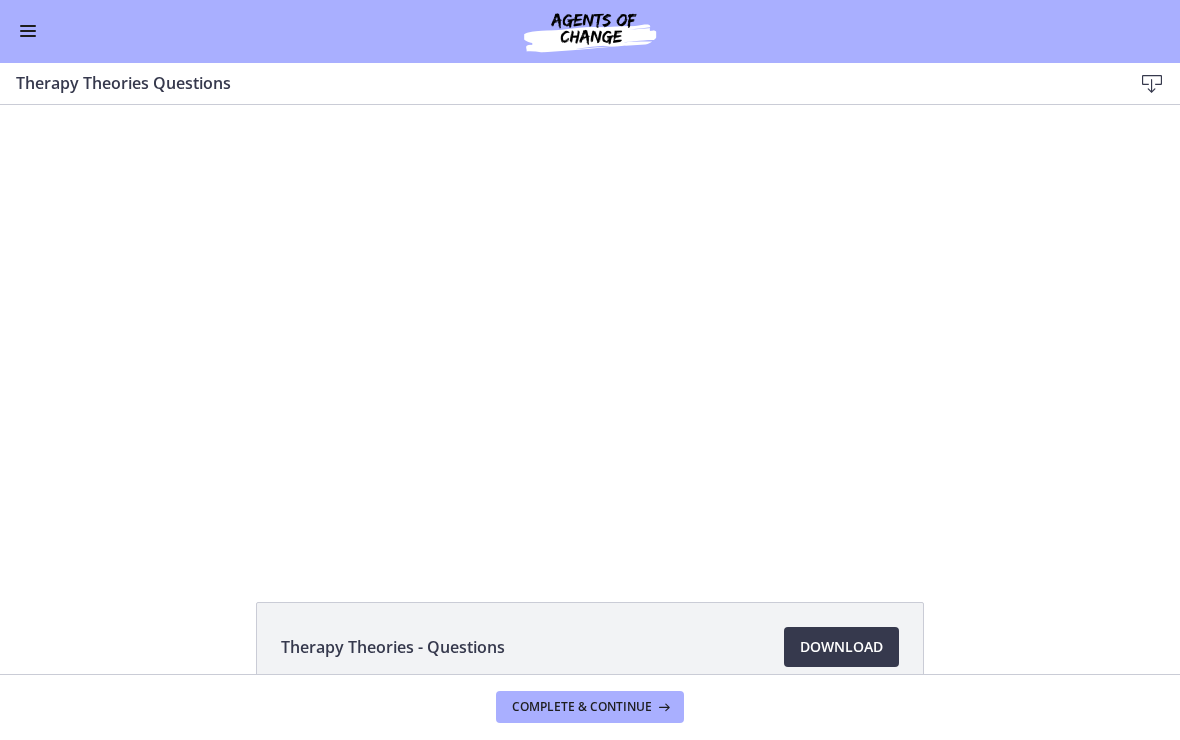 click at bounding box center [28, 32] 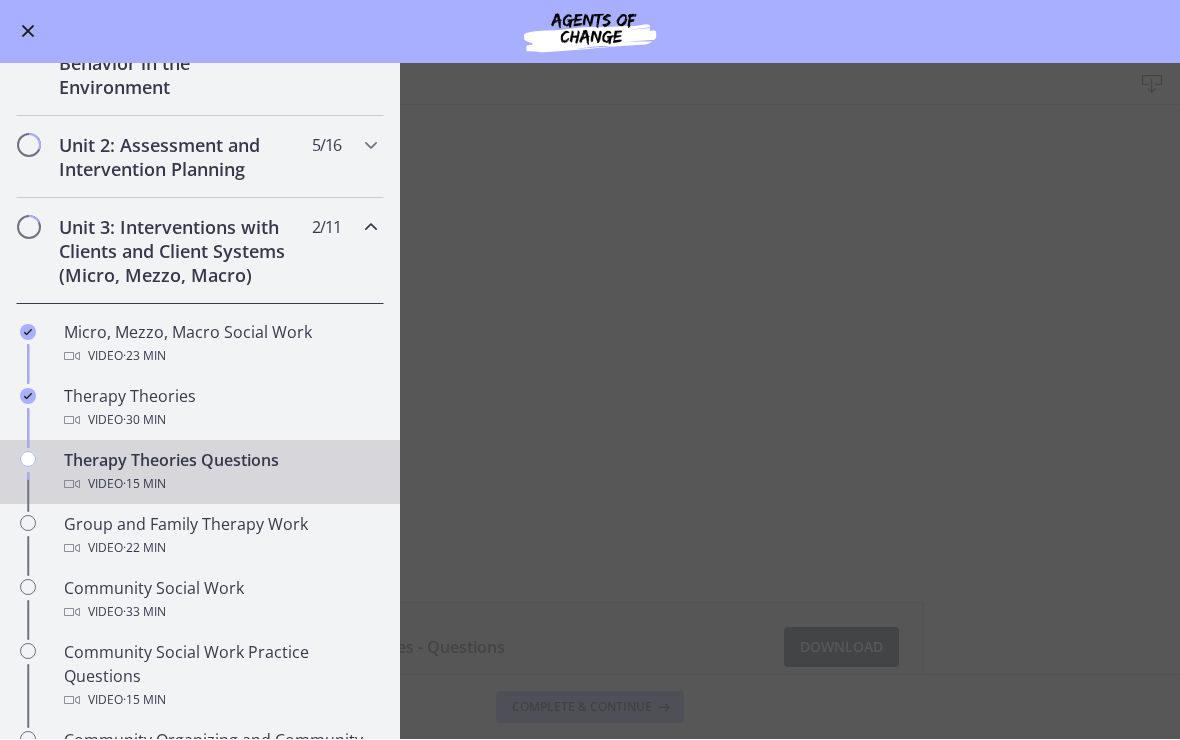 click on "Video
·  15 min" at bounding box center (220, 485) 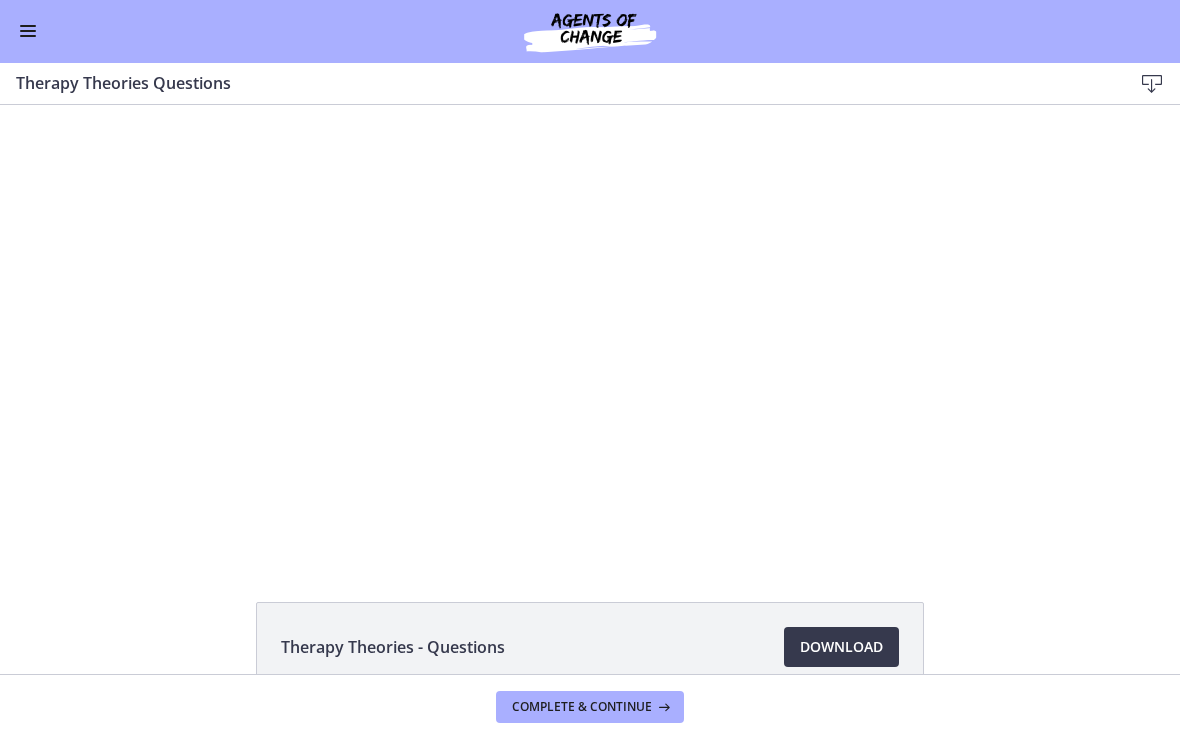 click on "Therapy Theories - Questions
Download
Opens in a new window" at bounding box center [590, 648] 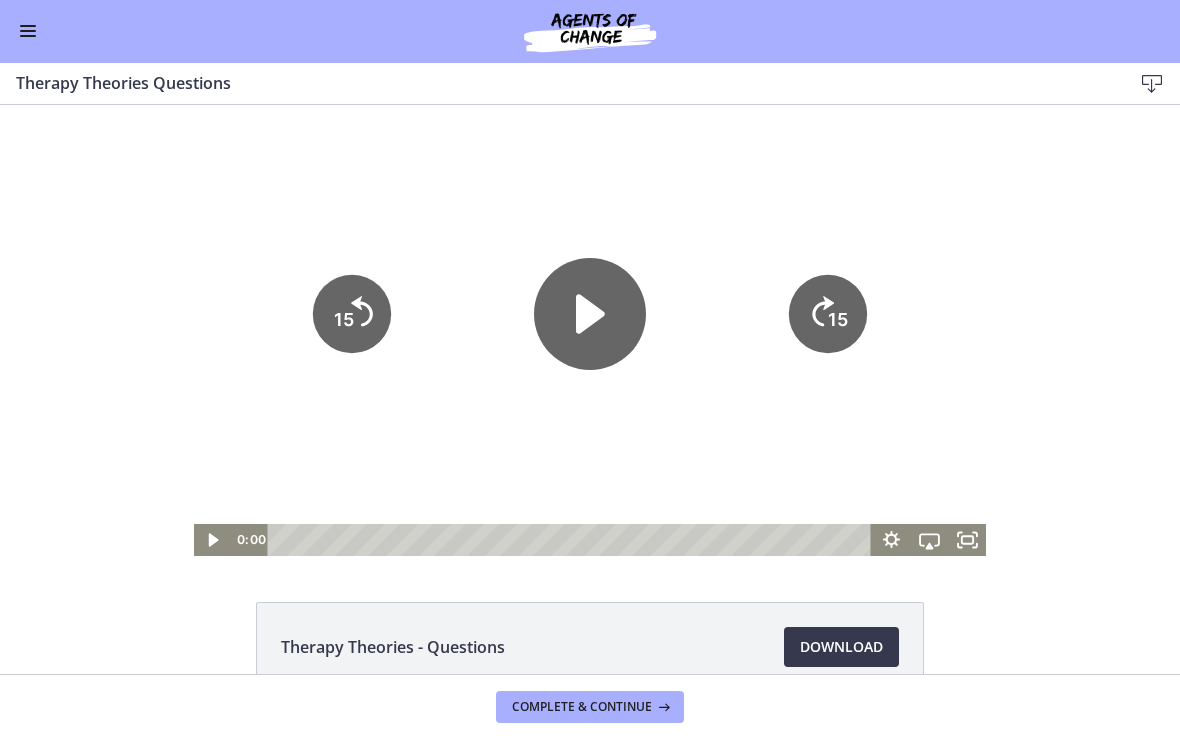click 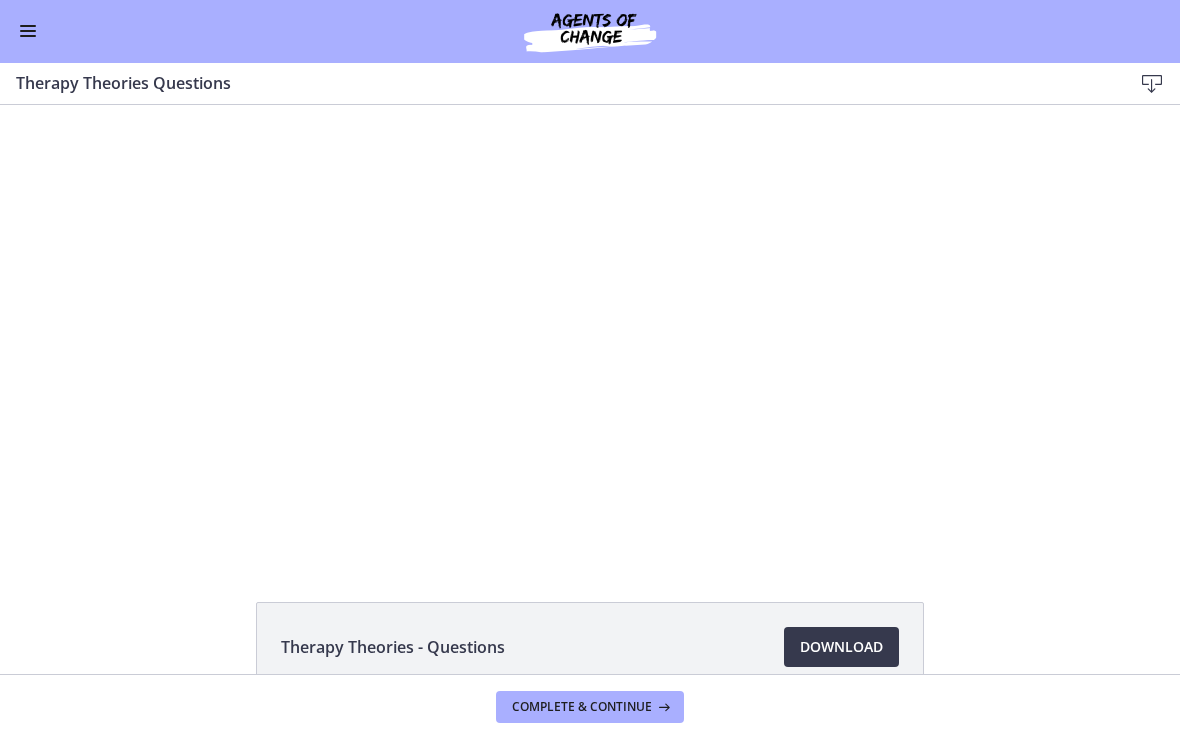 click at bounding box center [590, 330] 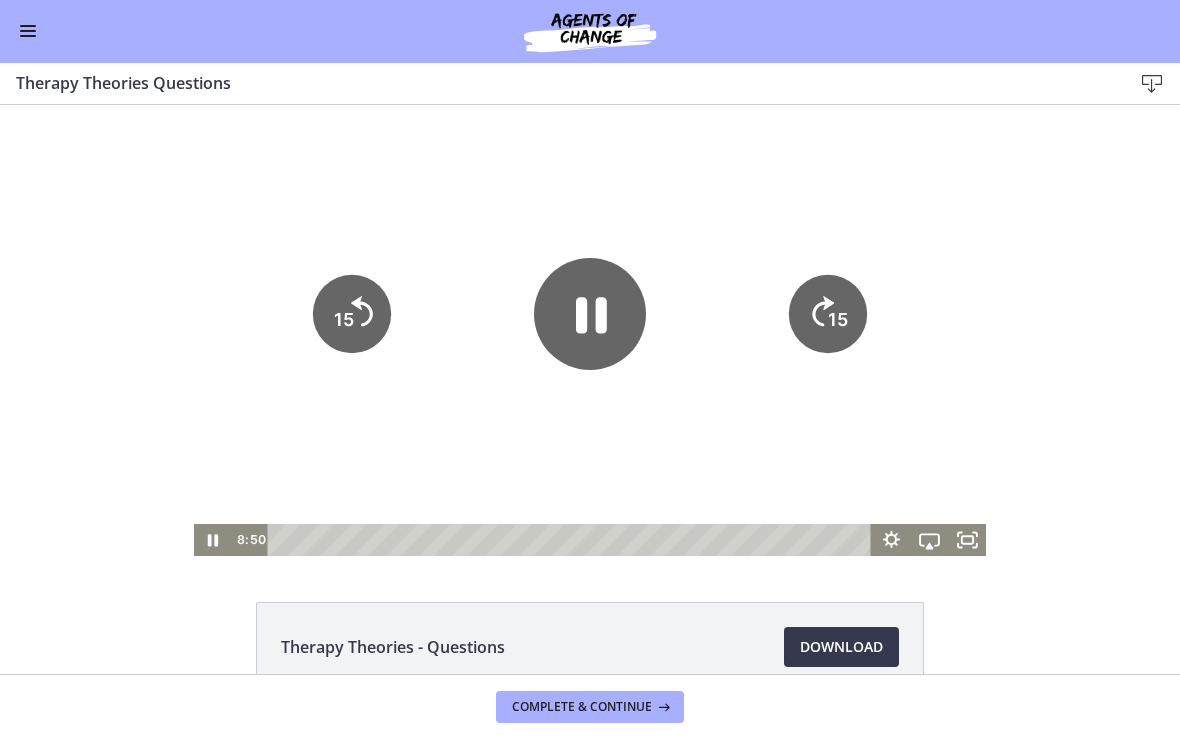 click 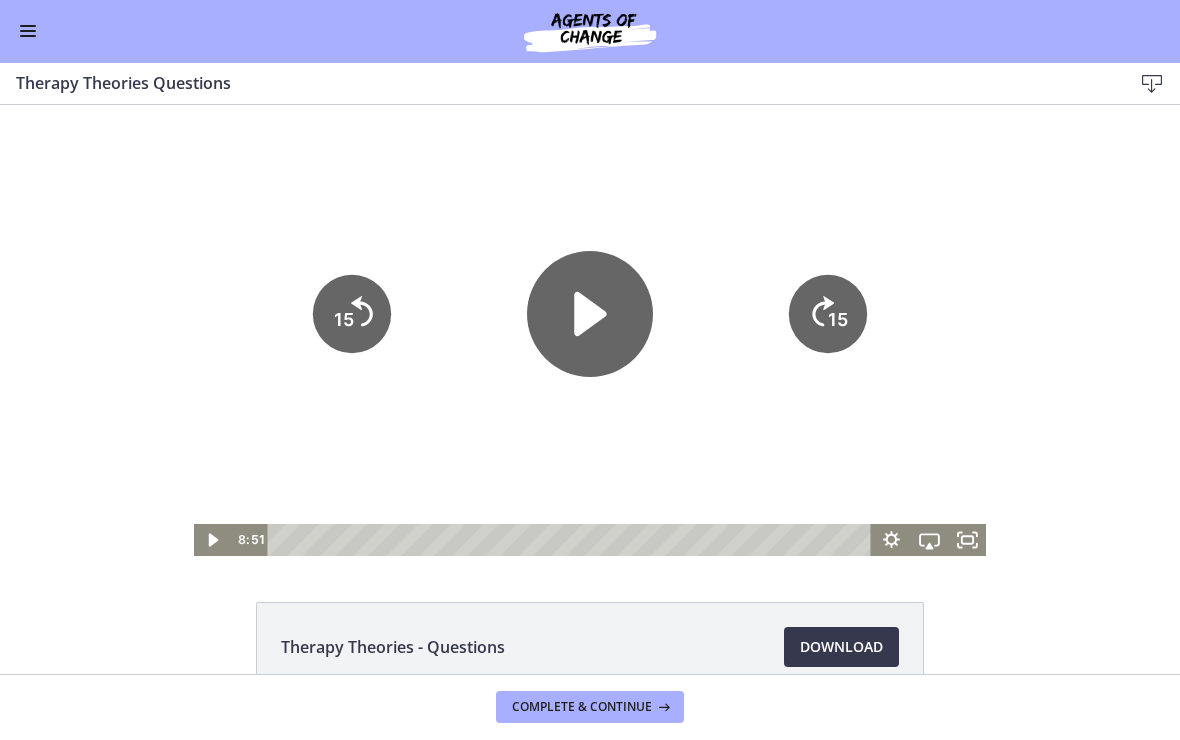 click 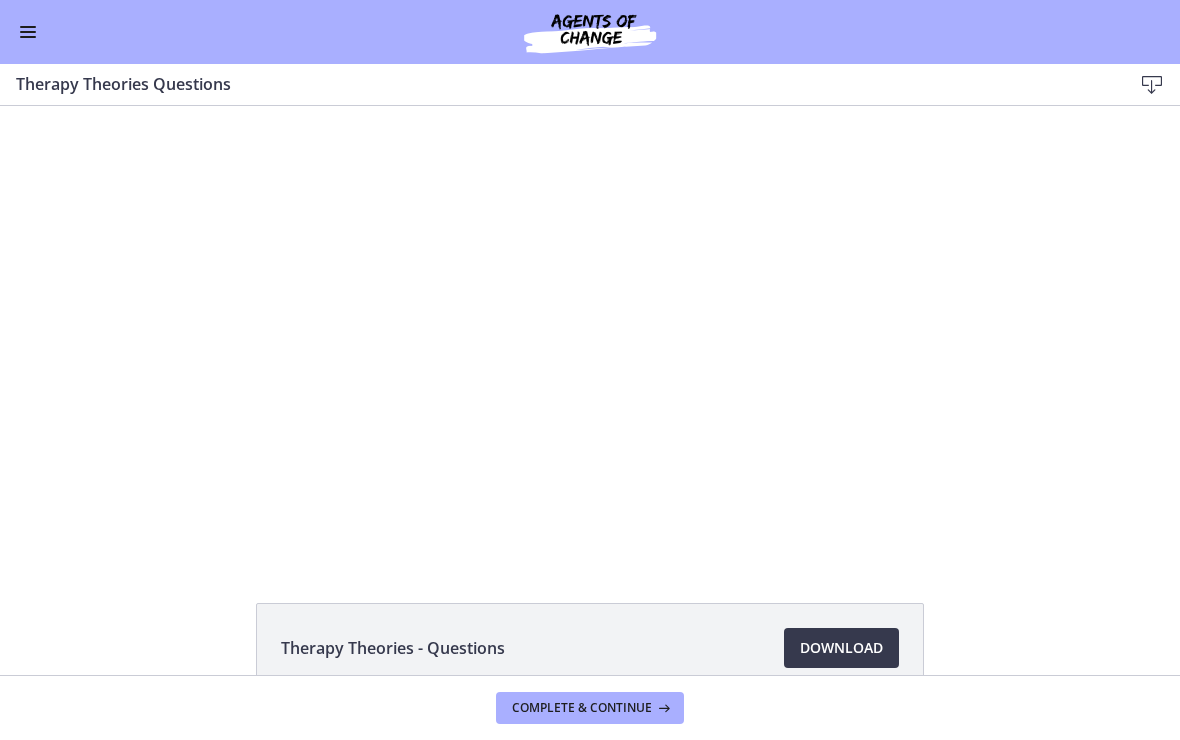 click on "Therapy Theories Questions
Download
Enable fullscreen" at bounding box center [590, 85] 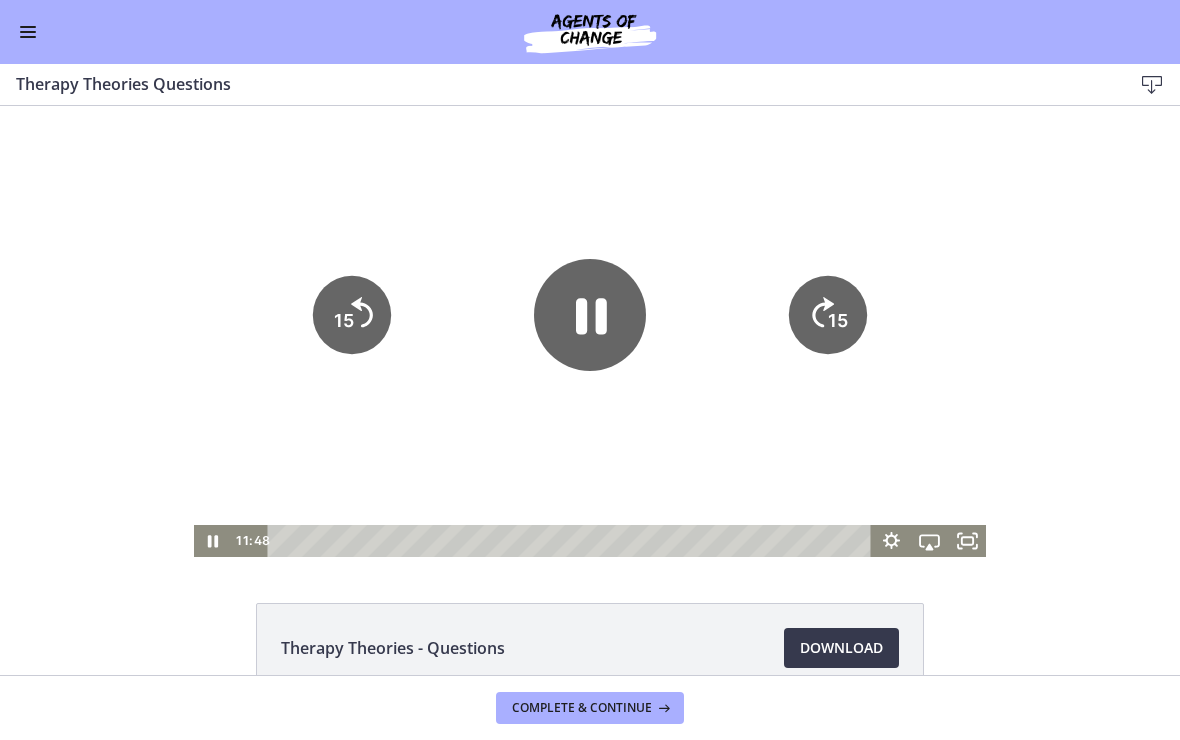 click 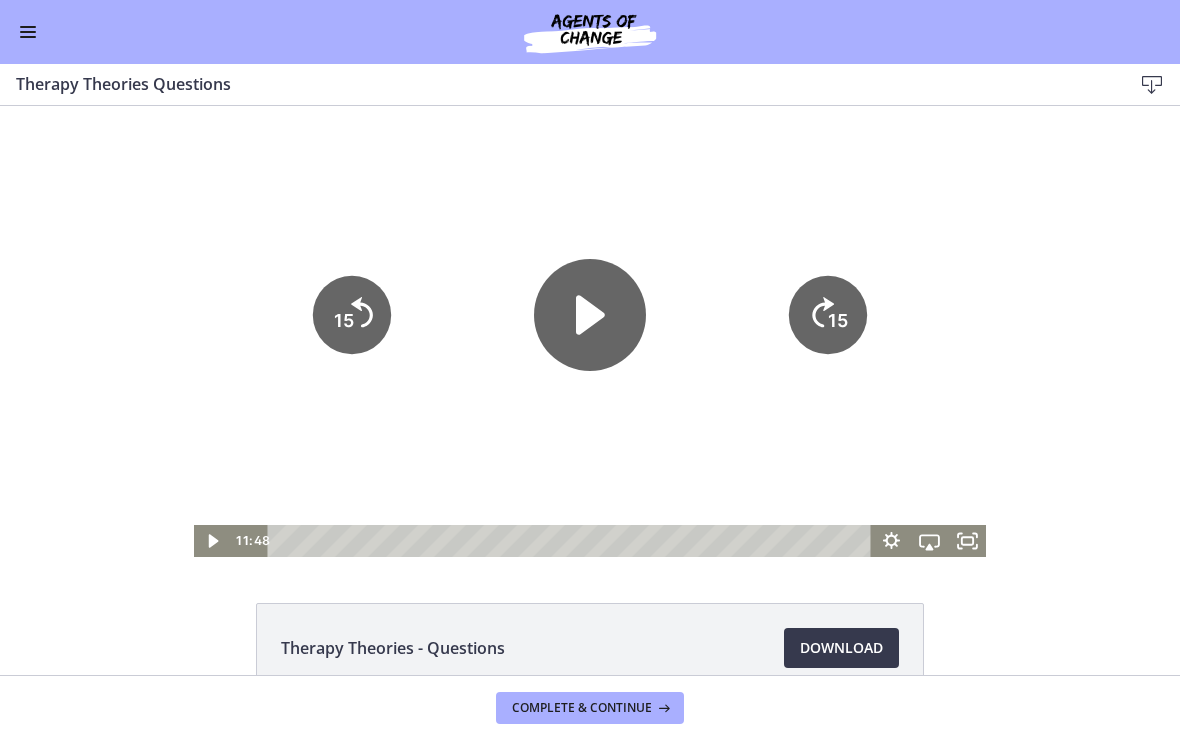 click 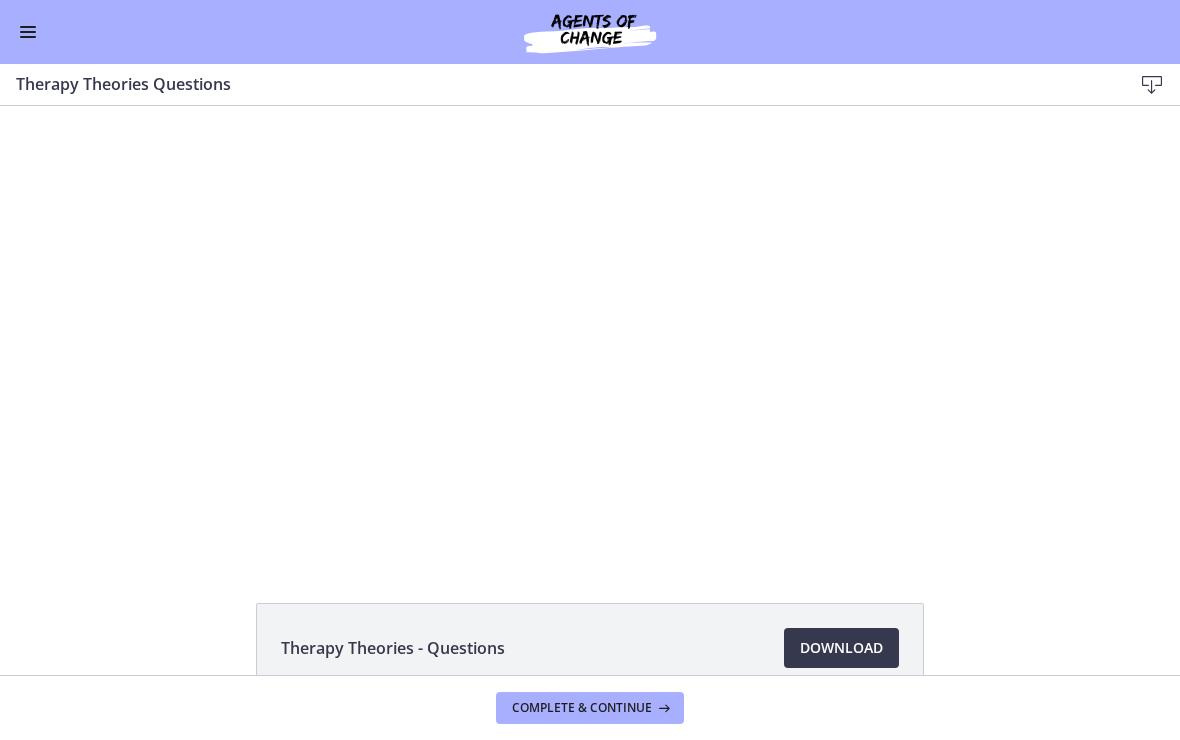 click on "Therapy Theories Questions" at bounding box center [558, 84] 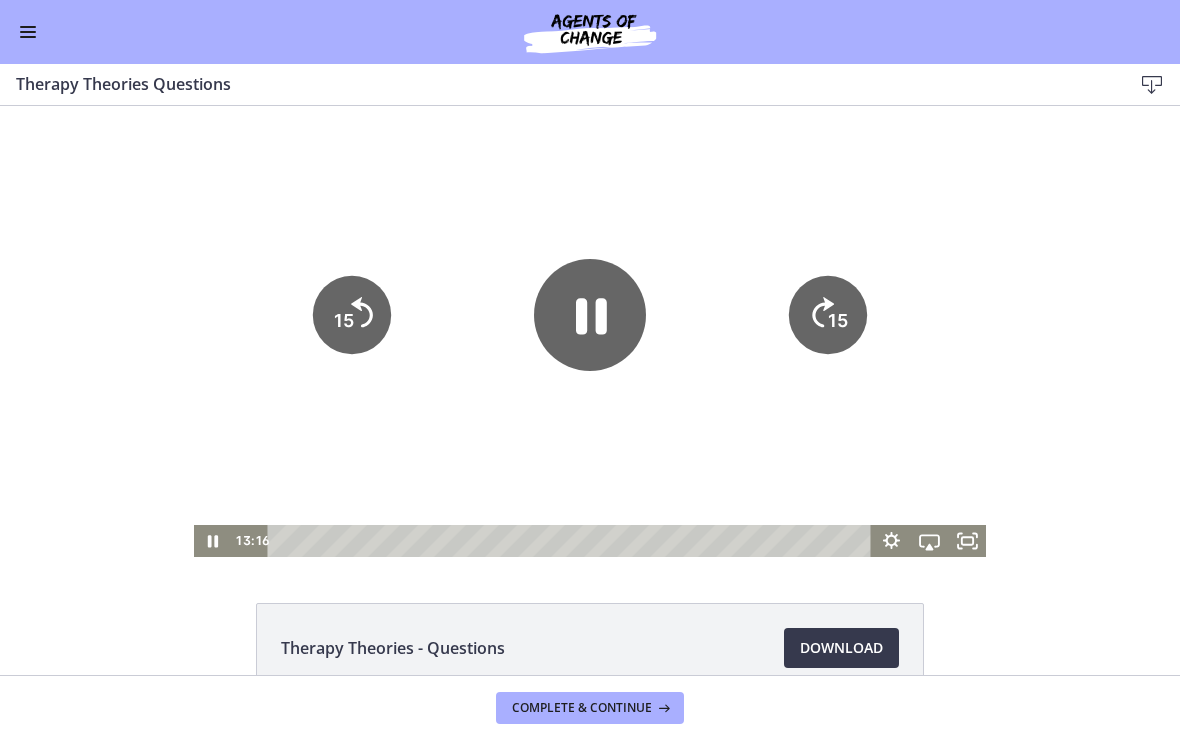 click 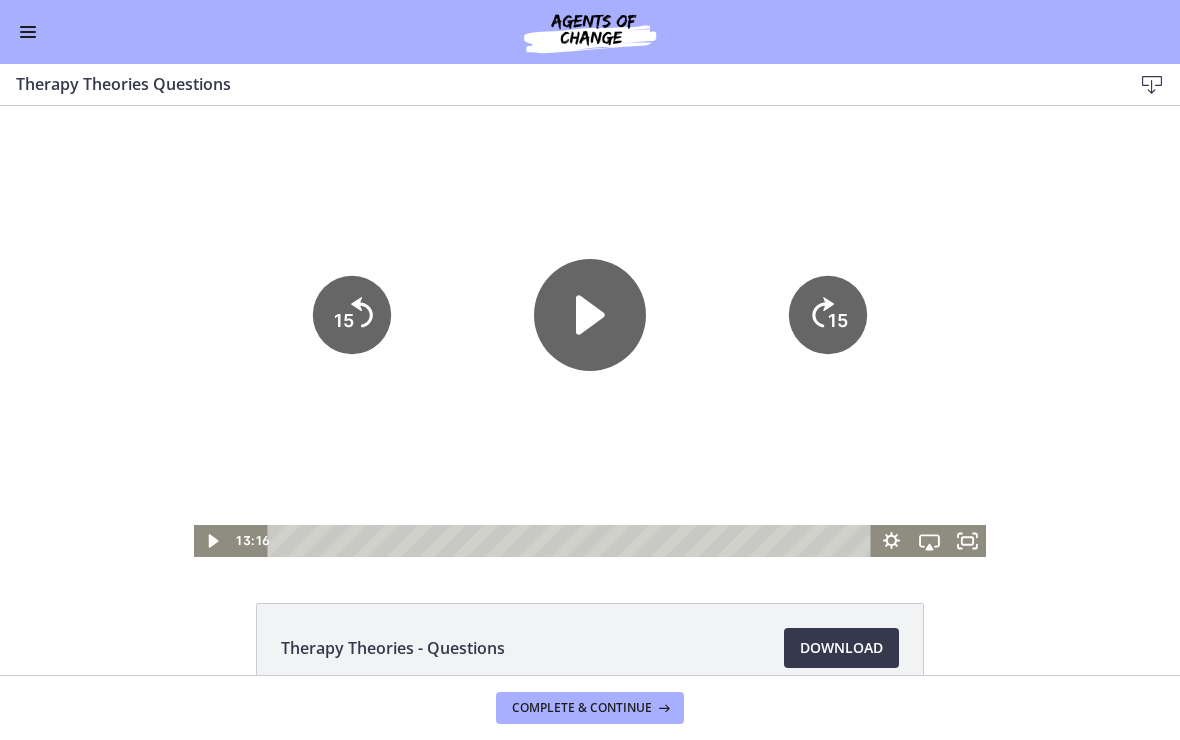 click 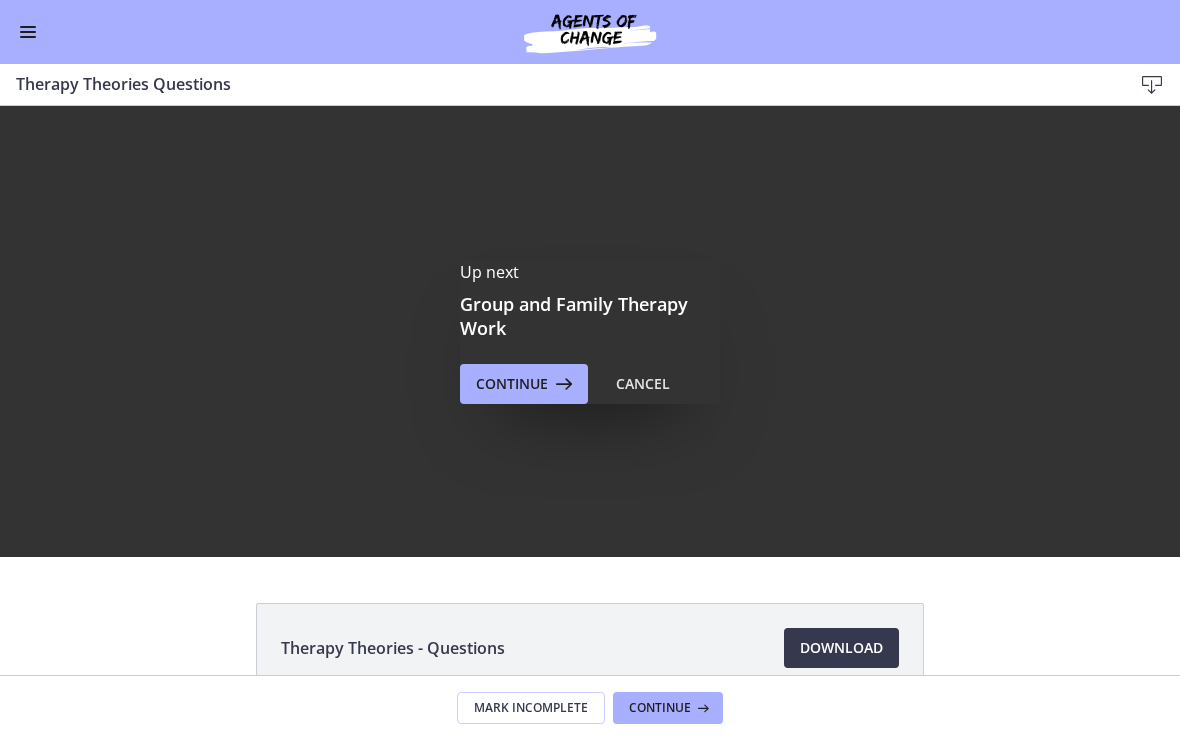 scroll, scrollTop: 0, scrollLeft: 0, axis: both 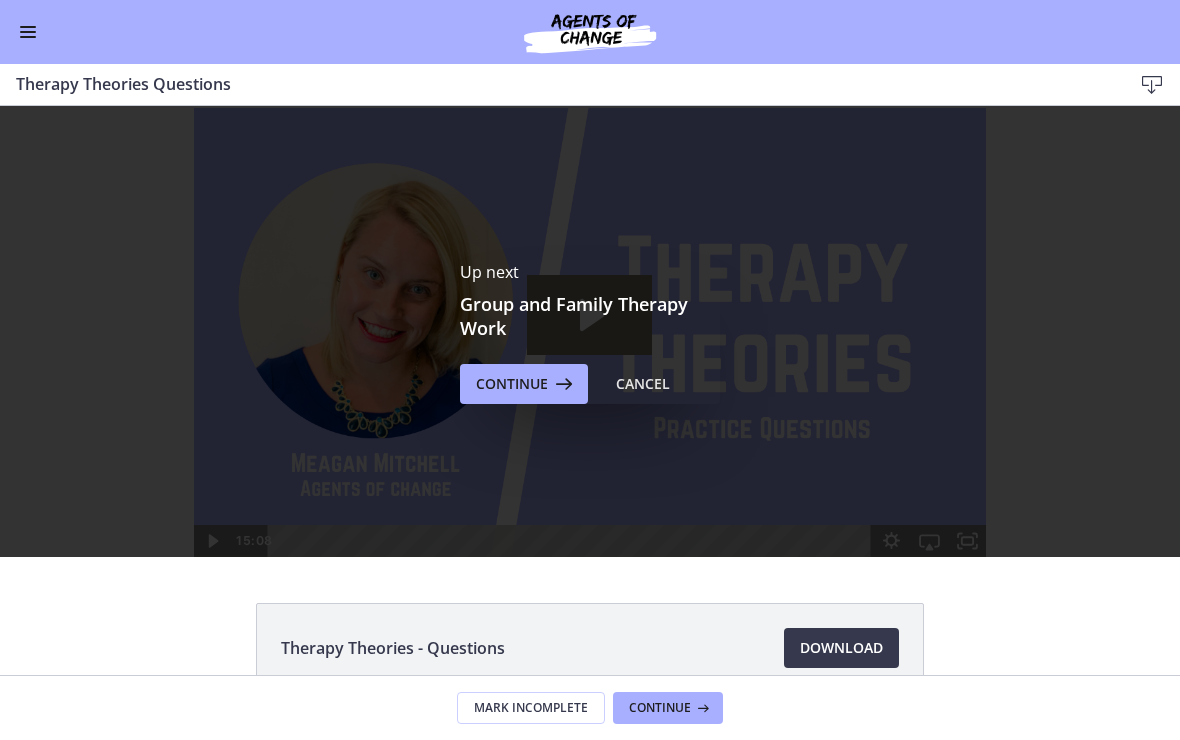 click on "Cancel" at bounding box center (643, 384) 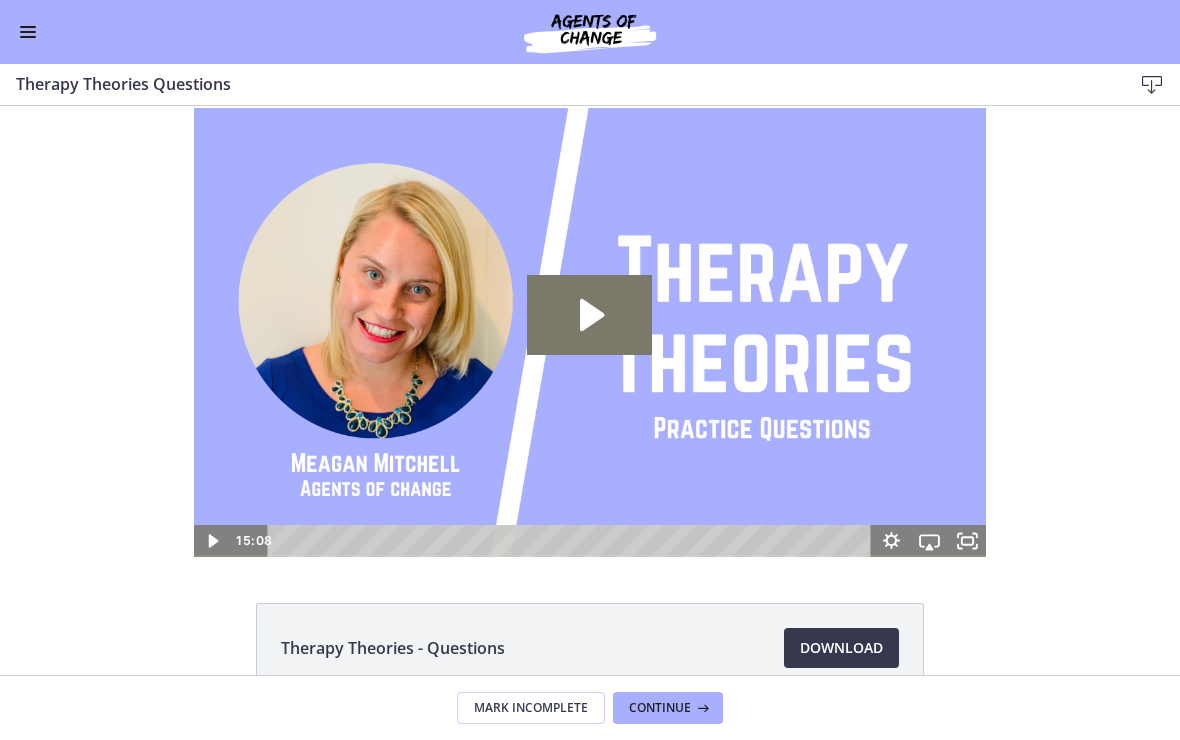 click 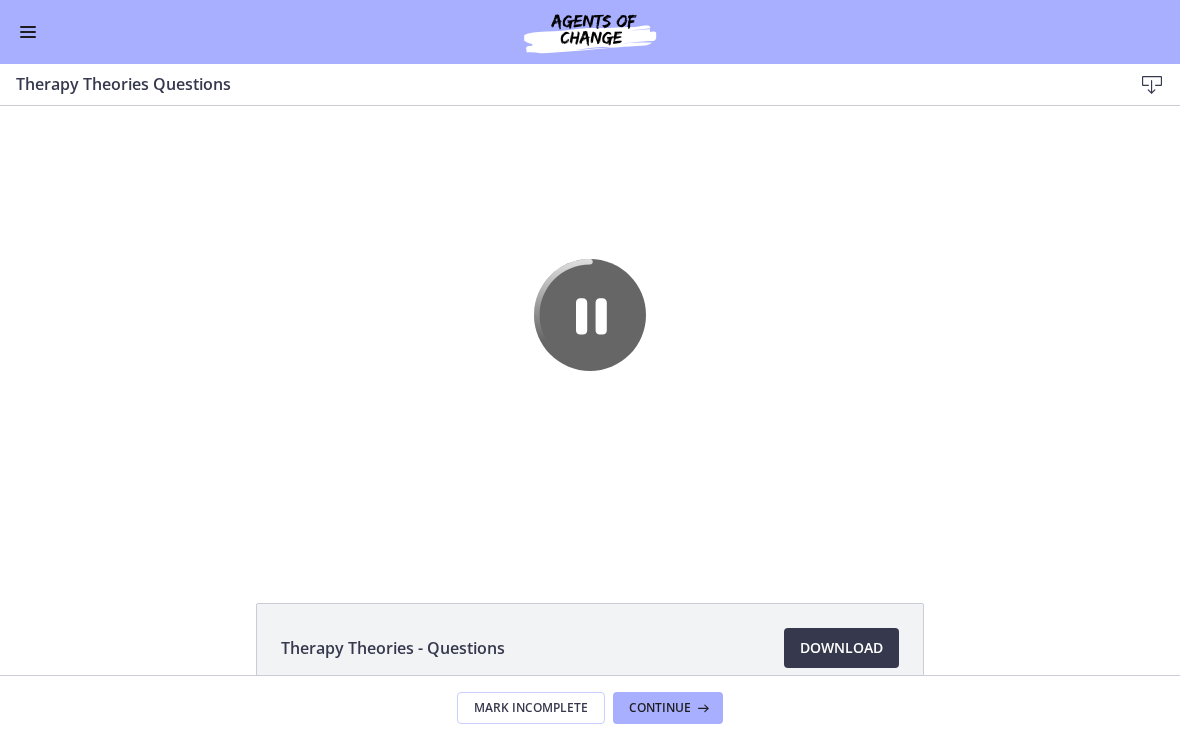 click at bounding box center [590, 331] 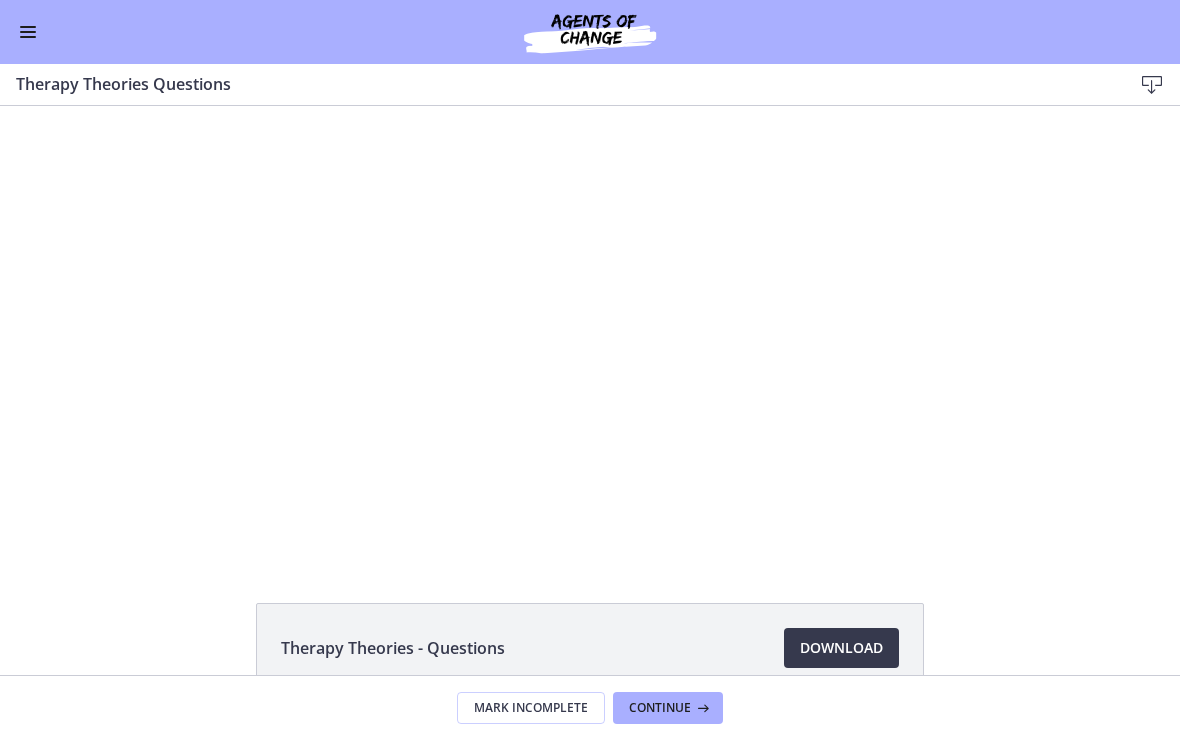 click on "Therapy Theories Questions
Download
Enable fullscreen" at bounding box center [590, 85] 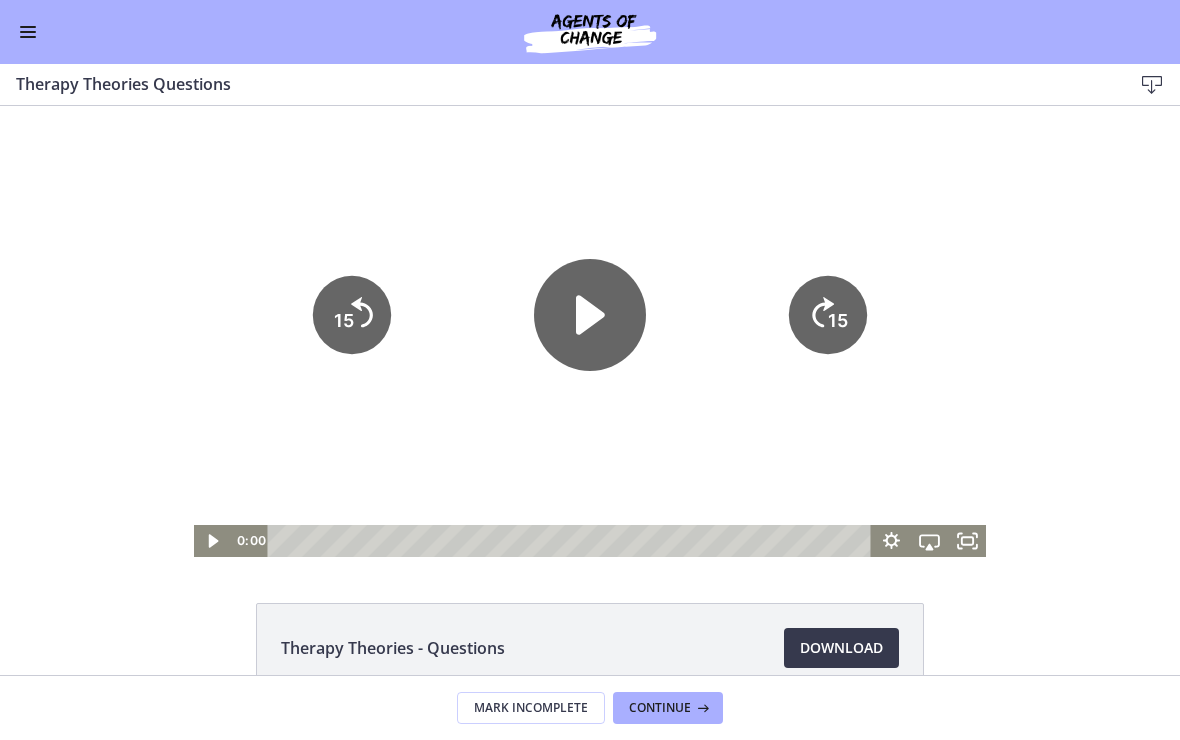 click at bounding box center [28, 32] 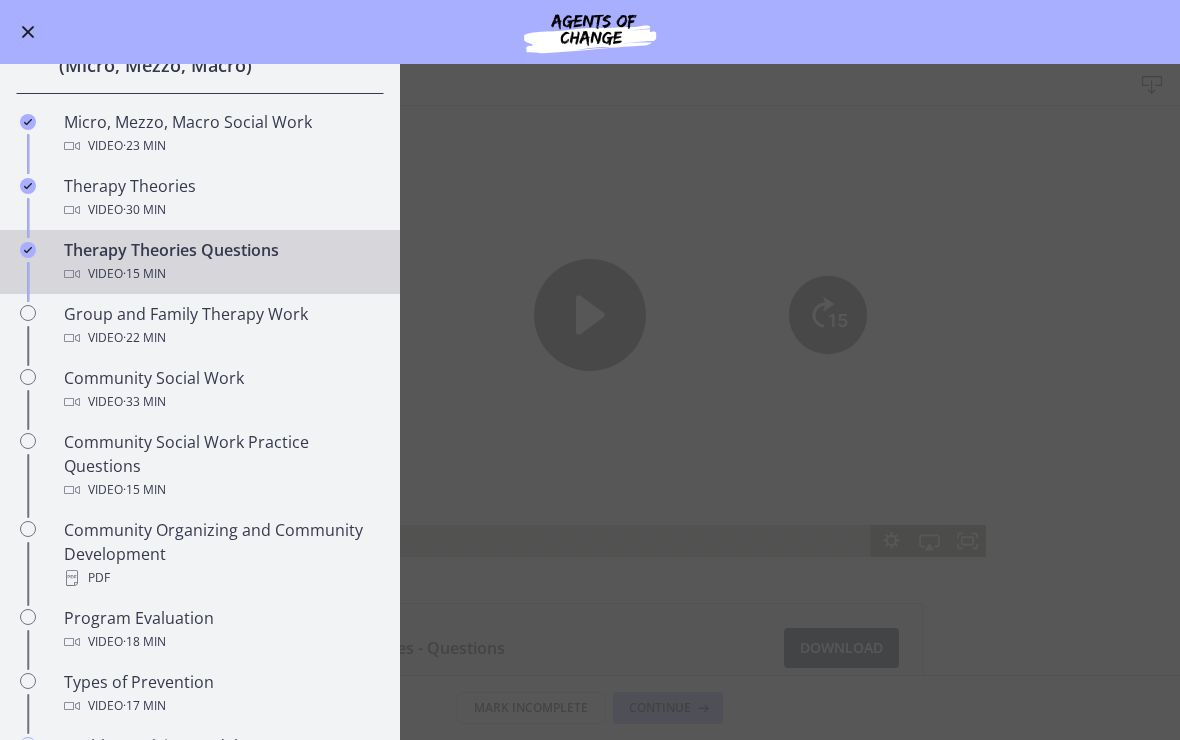scroll, scrollTop: 707, scrollLeft: 0, axis: vertical 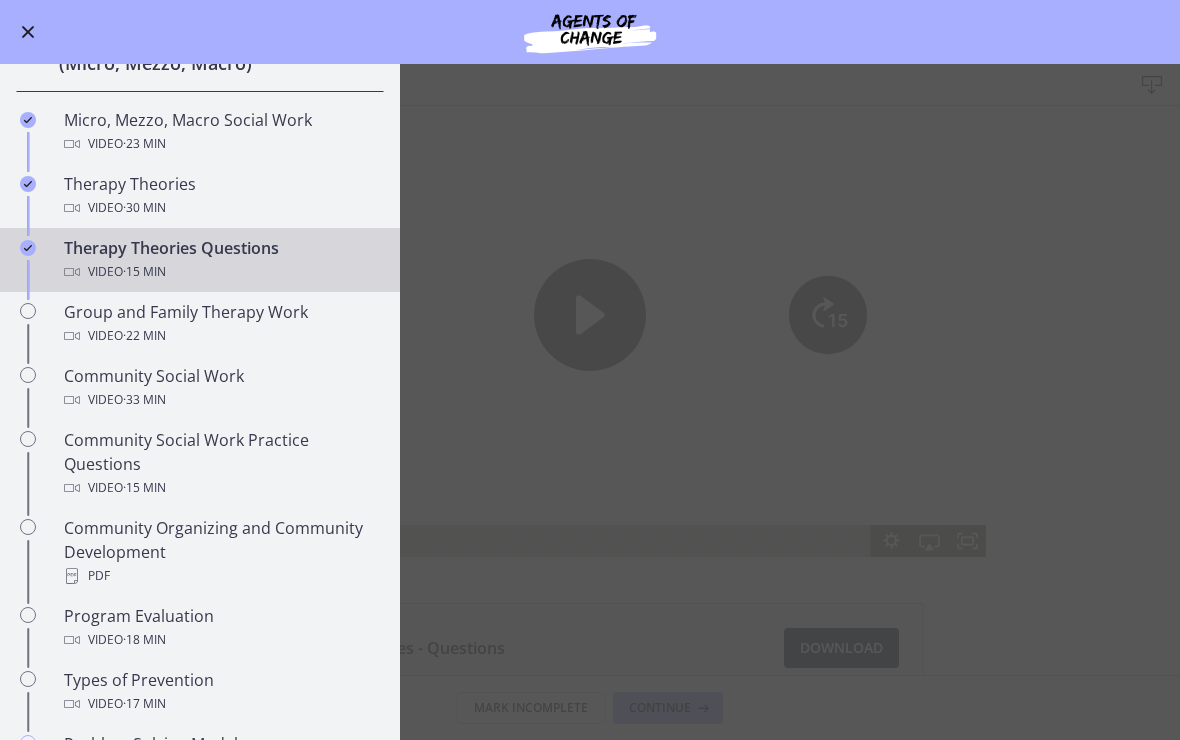 click on "Group and Family Therapy Work
Video
·  22 min" at bounding box center [220, 324] 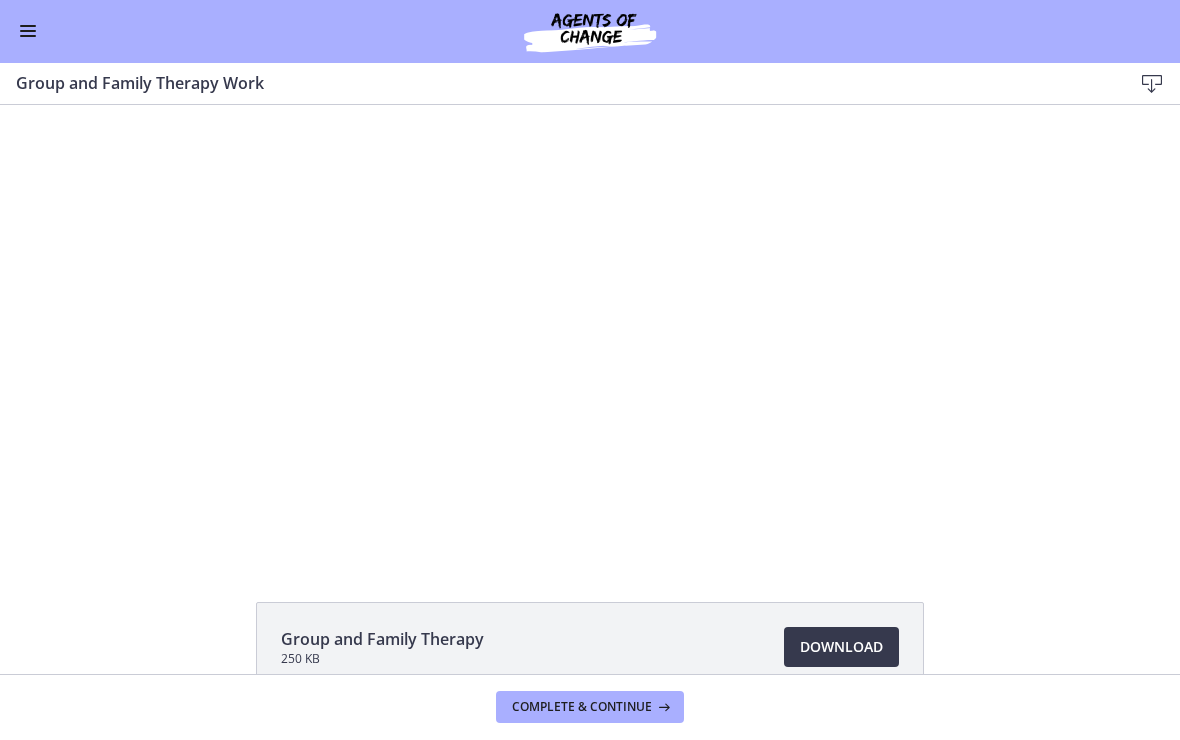 scroll, scrollTop: 0, scrollLeft: 0, axis: both 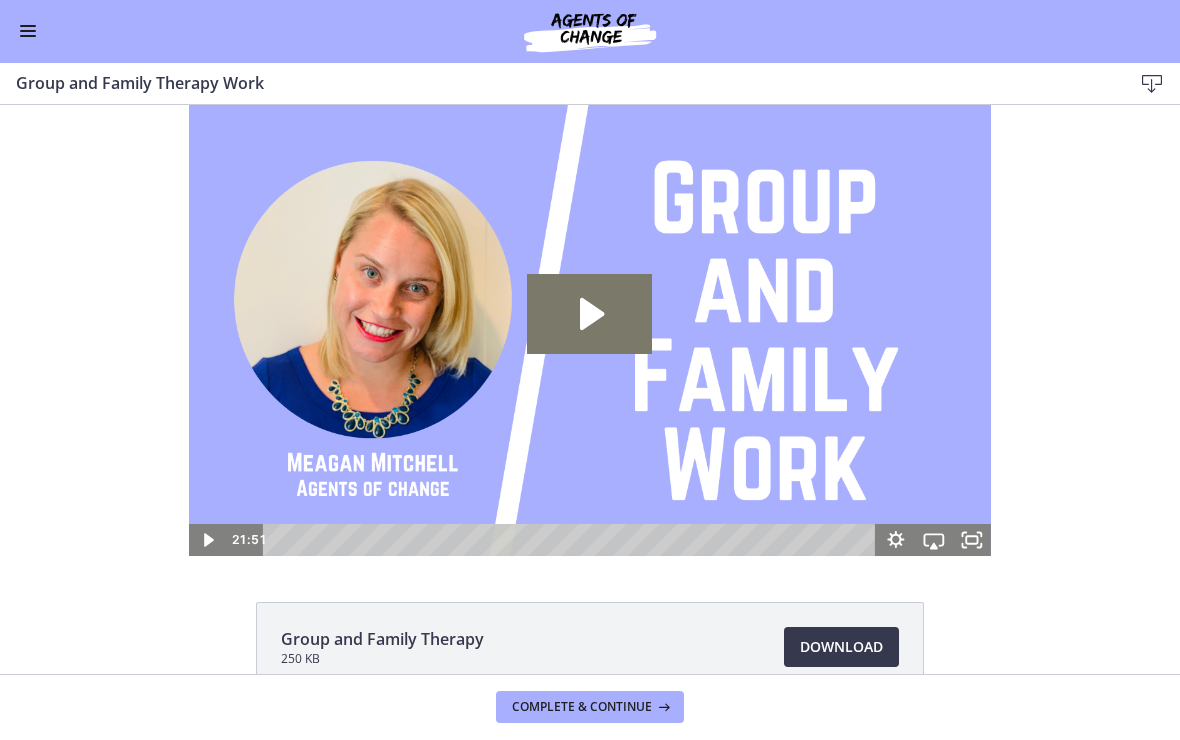 click 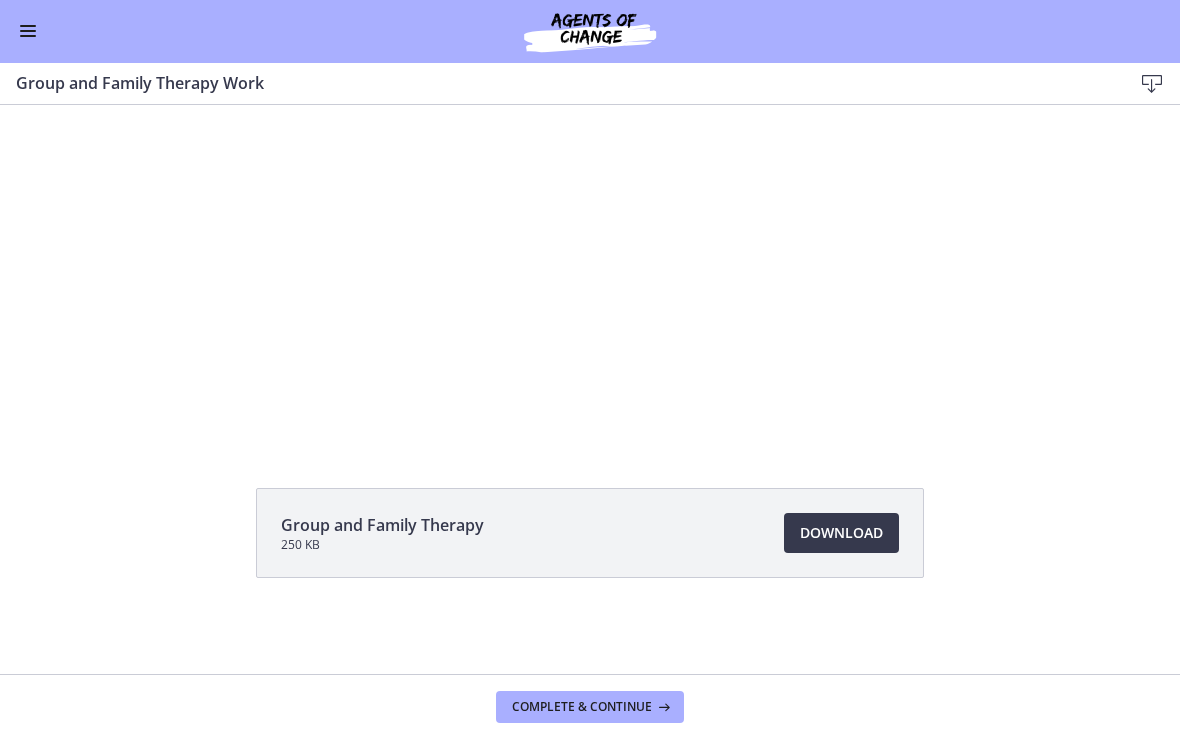 scroll, scrollTop: 114, scrollLeft: 0, axis: vertical 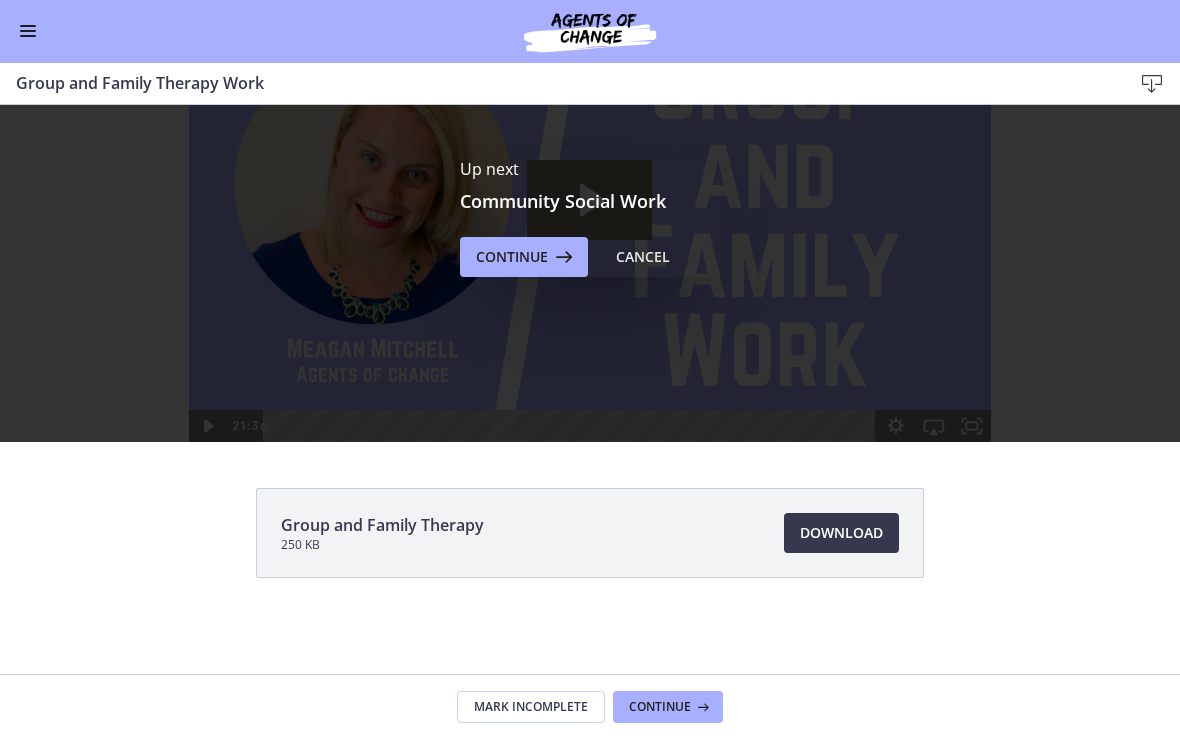 click on "Cancel" at bounding box center [643, 258] 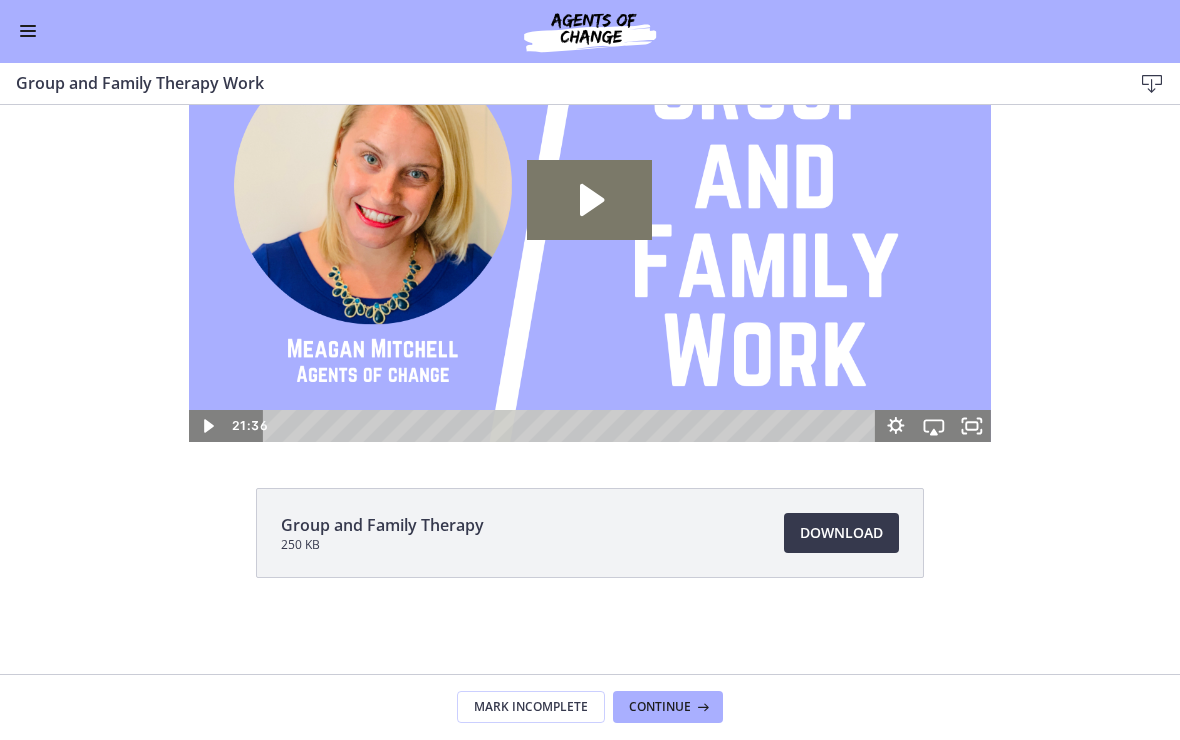 click 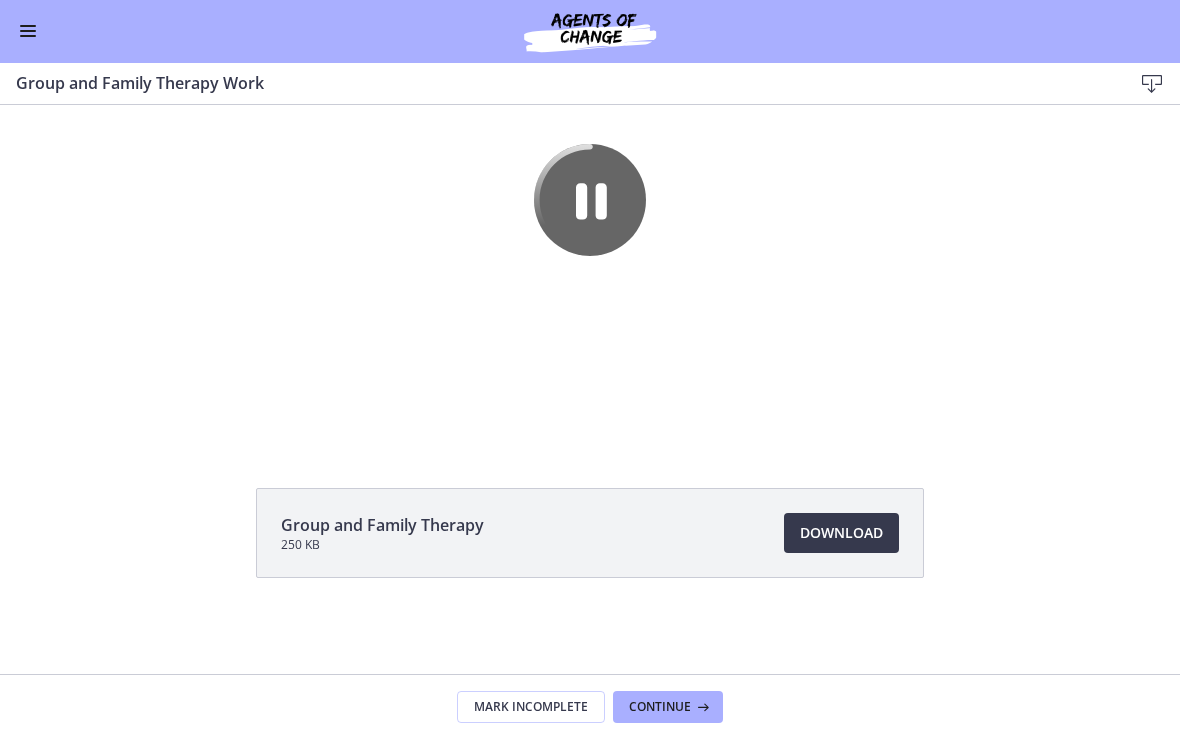 click at bounding box center [1152, 85] 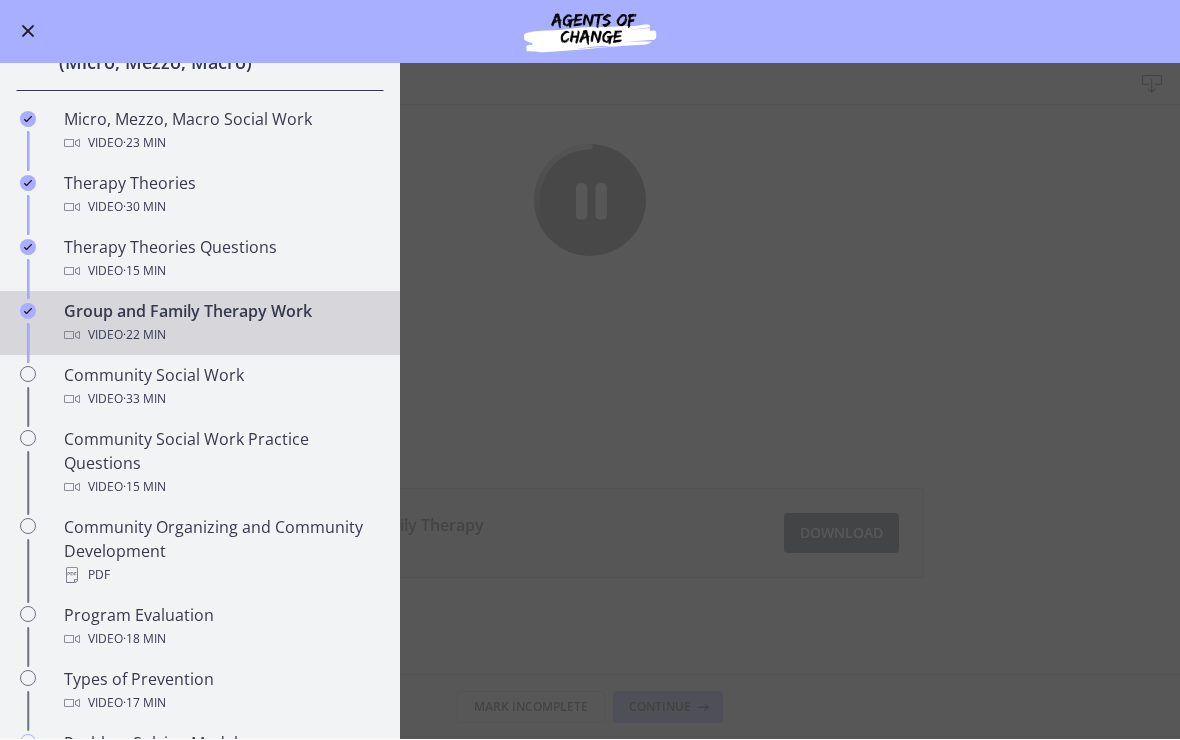 click on "·  22 min" at bounding box center [144, 336] 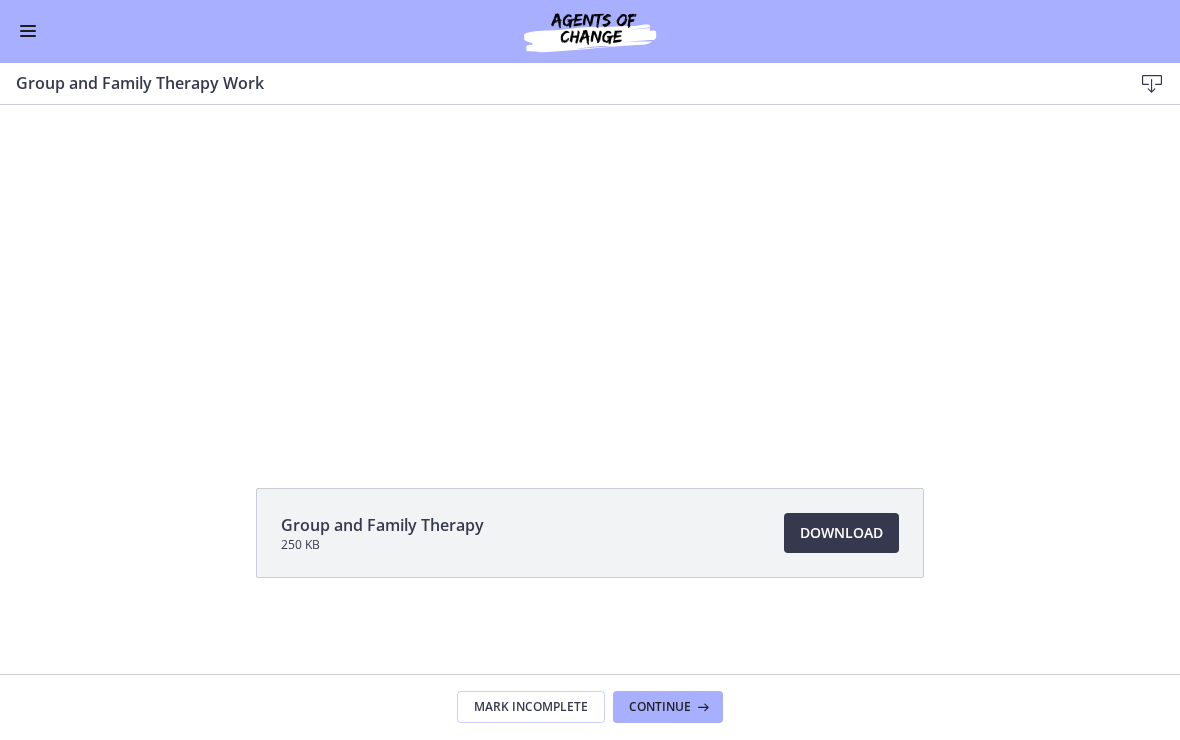click at bounding box center (590, 216) 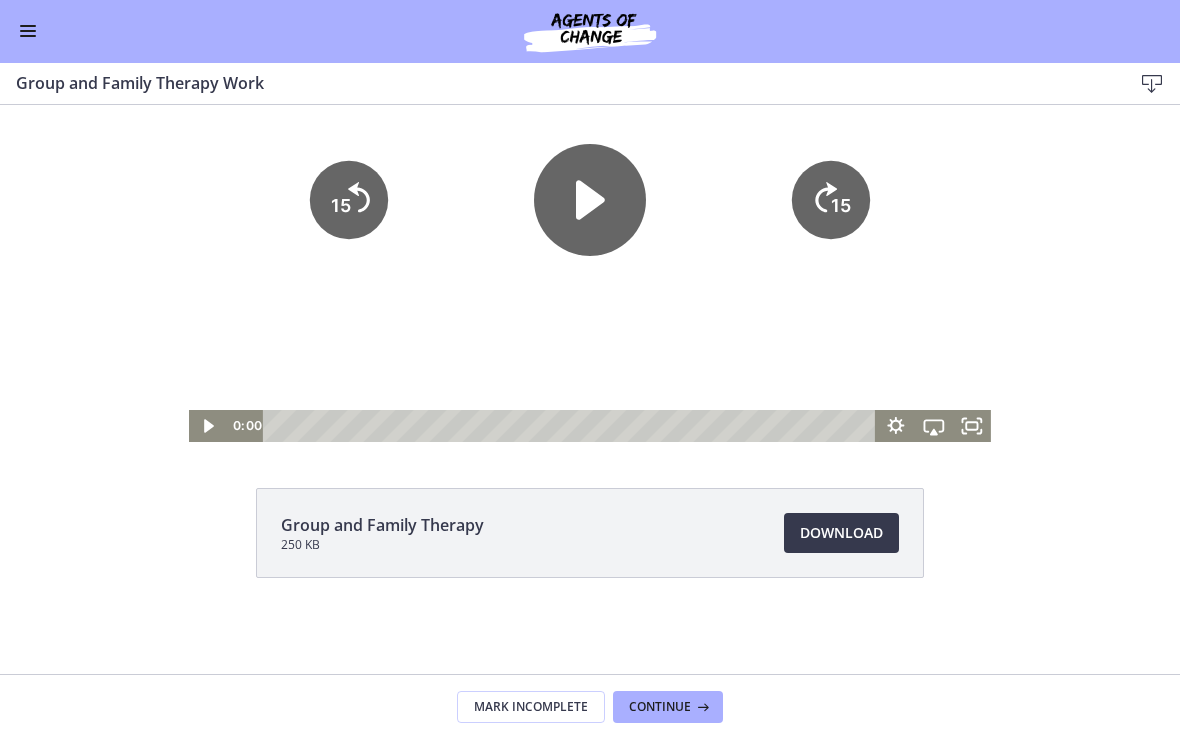 click 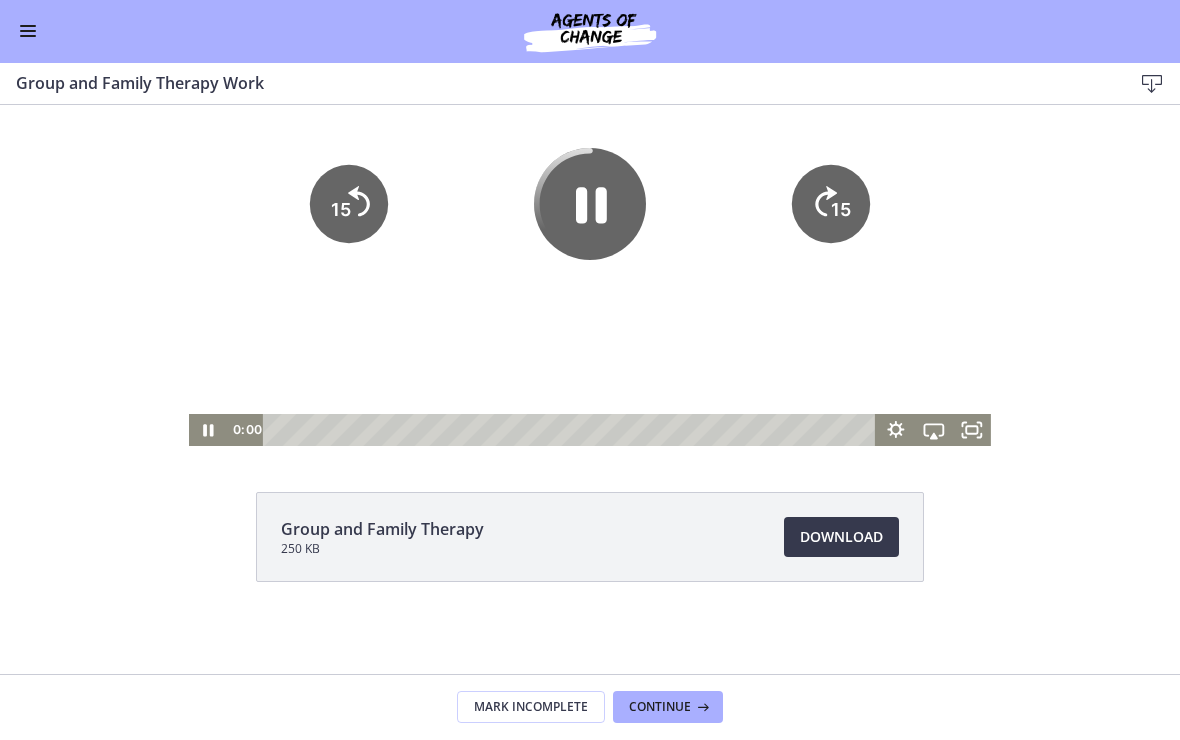 scroll, scrollTop: 109, scrollLeft: 0, axis: vertical 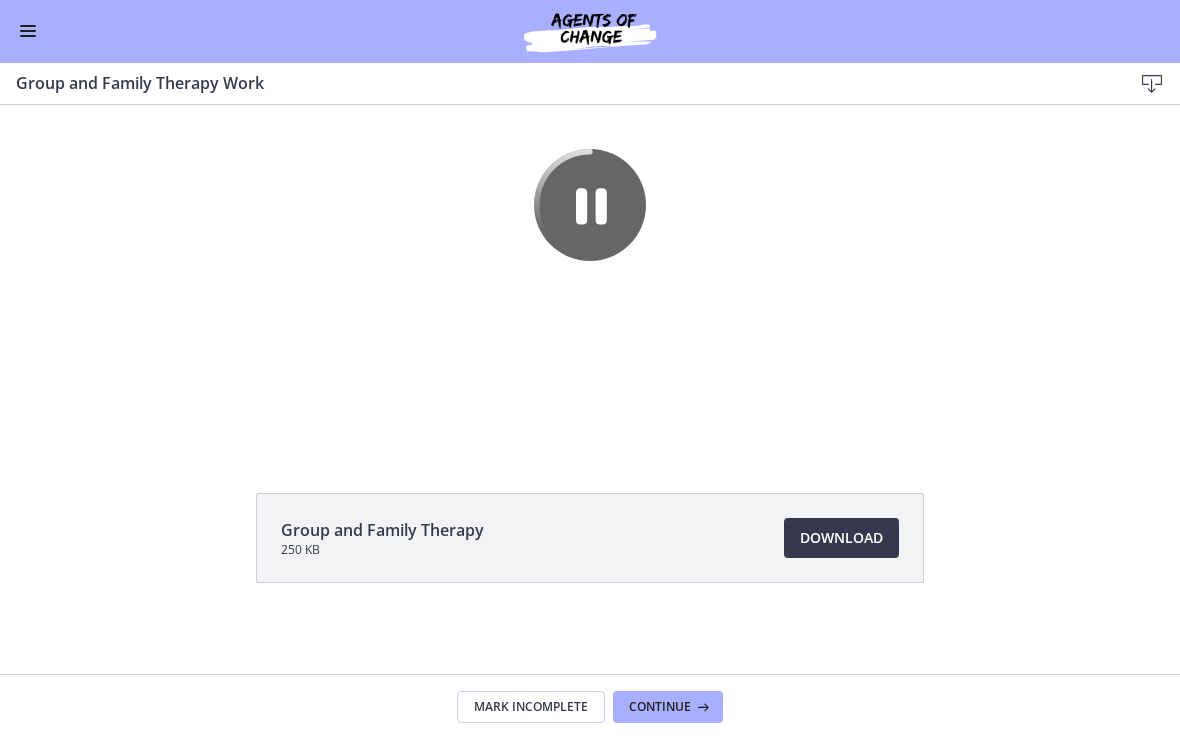 click on "Go to Dashboard" at bounding box center [590, 32] 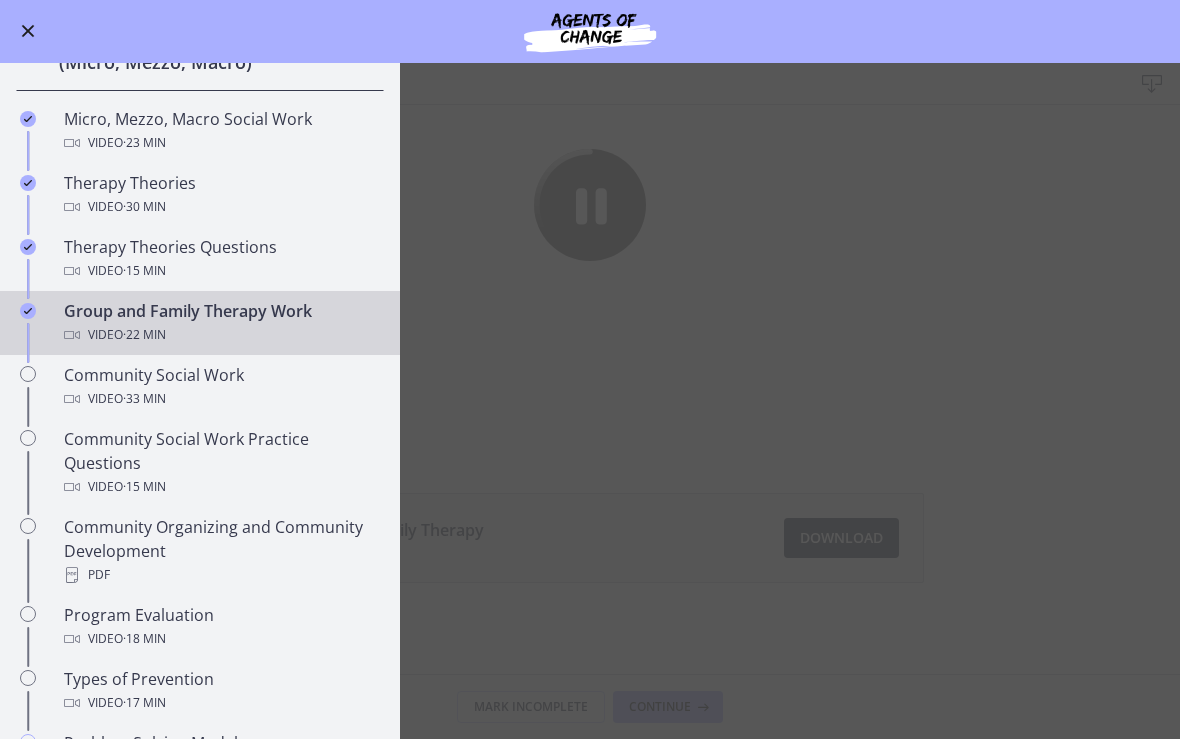 click on "Group and Family Therapy Work
Video
·  22 min" at bounding box center [220, 324] 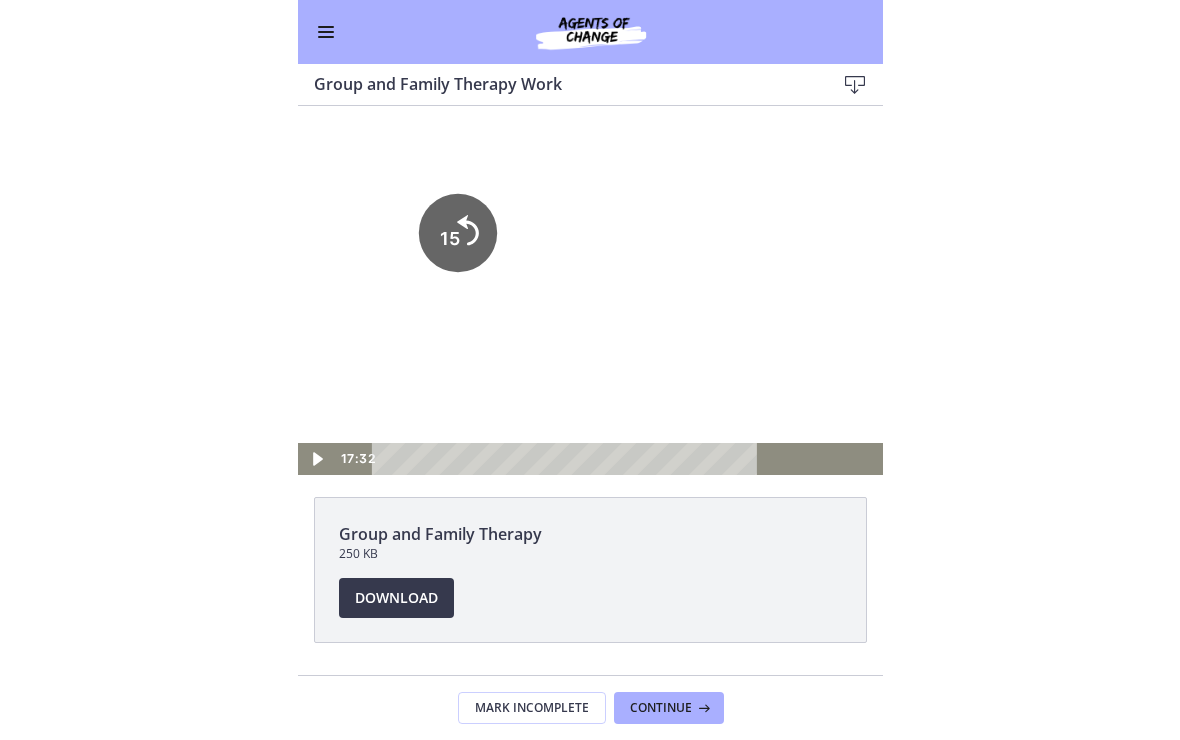 scroll, scrollTop: 109, scrollLeft: 0, axis: vertical 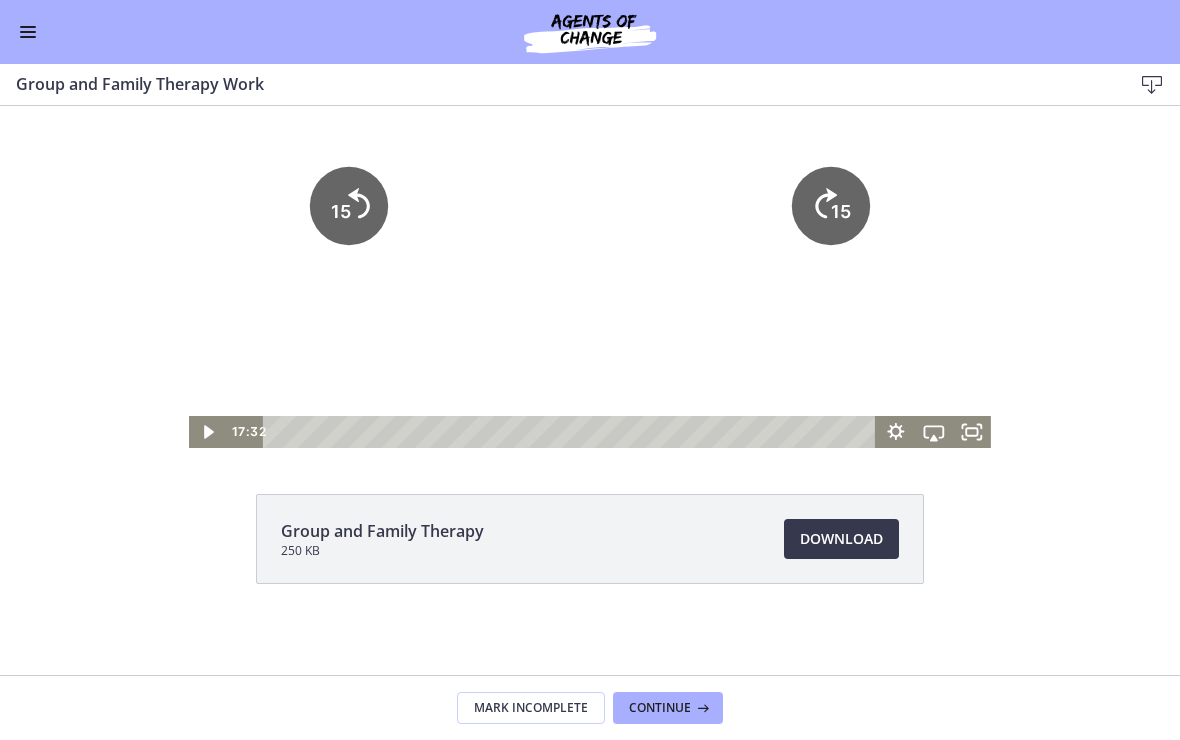 click 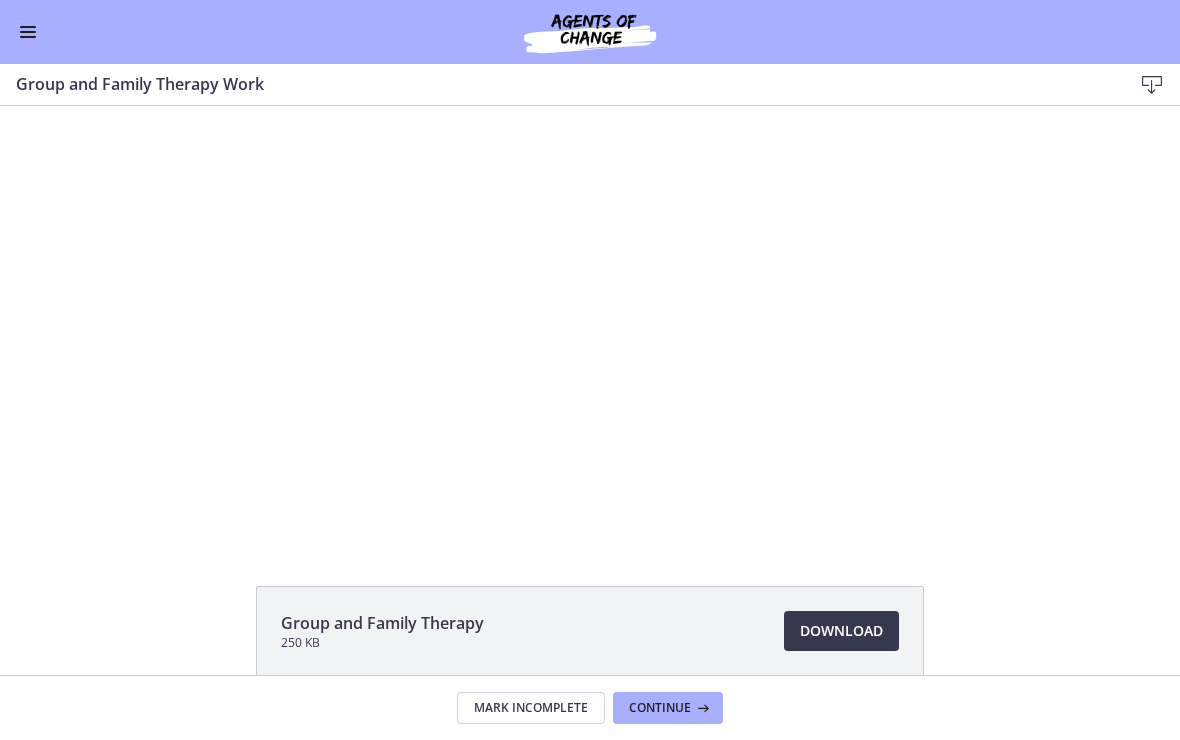 scroll, scrollTop: 18, scrollLeft: 0, axis: vertical 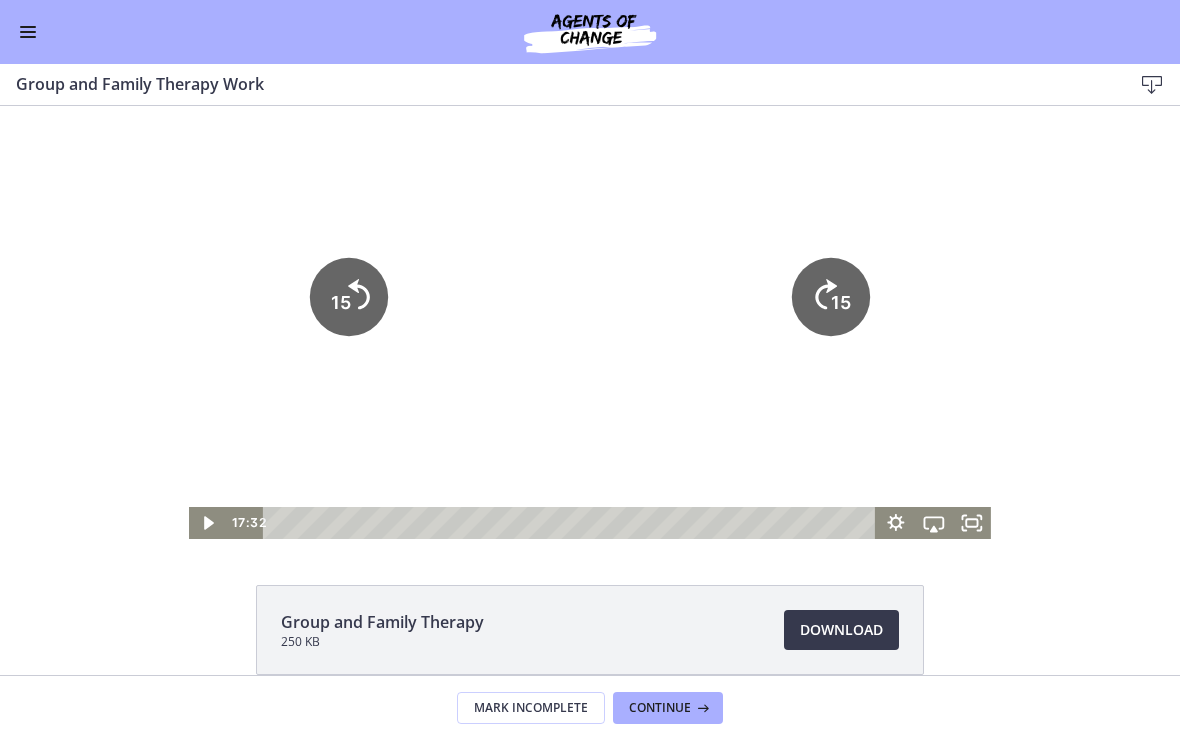 click 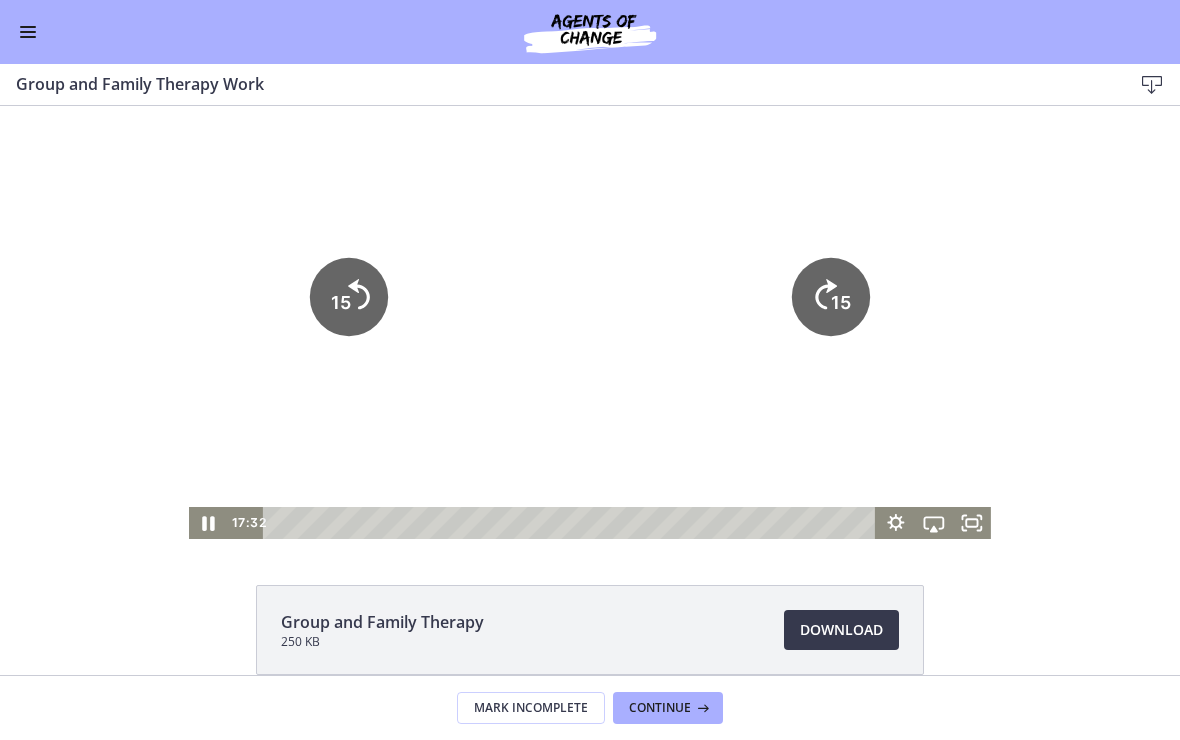 click 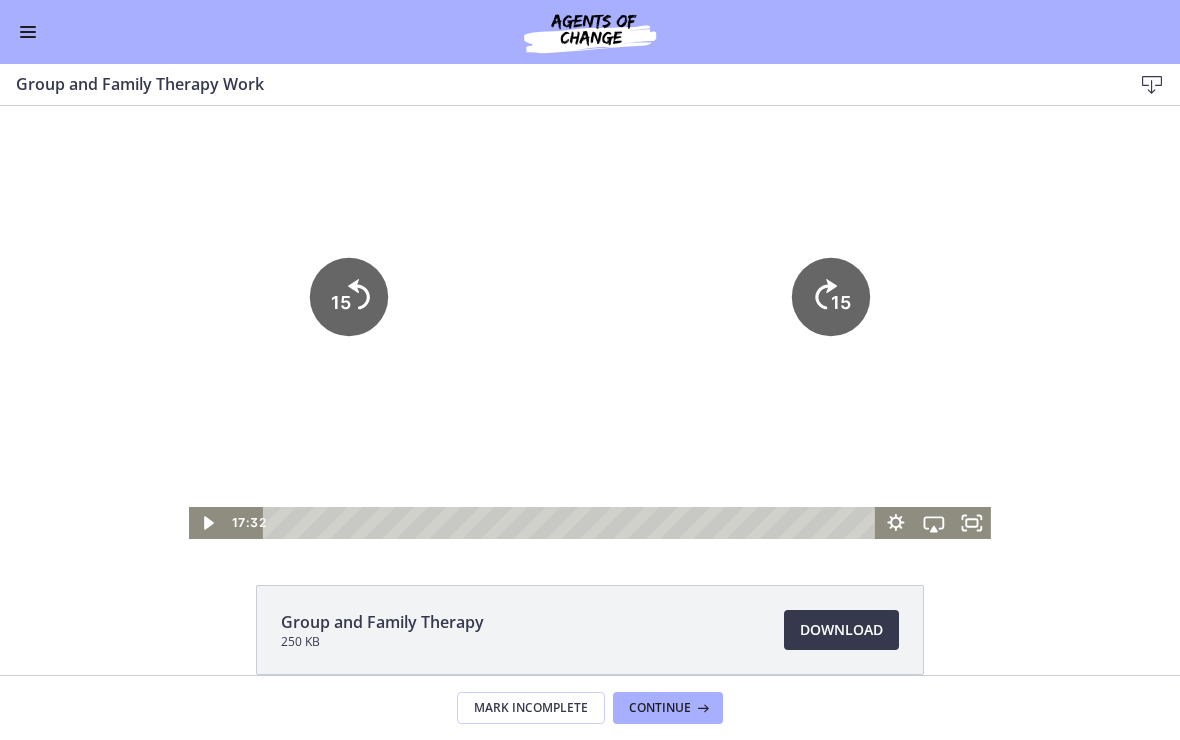 click 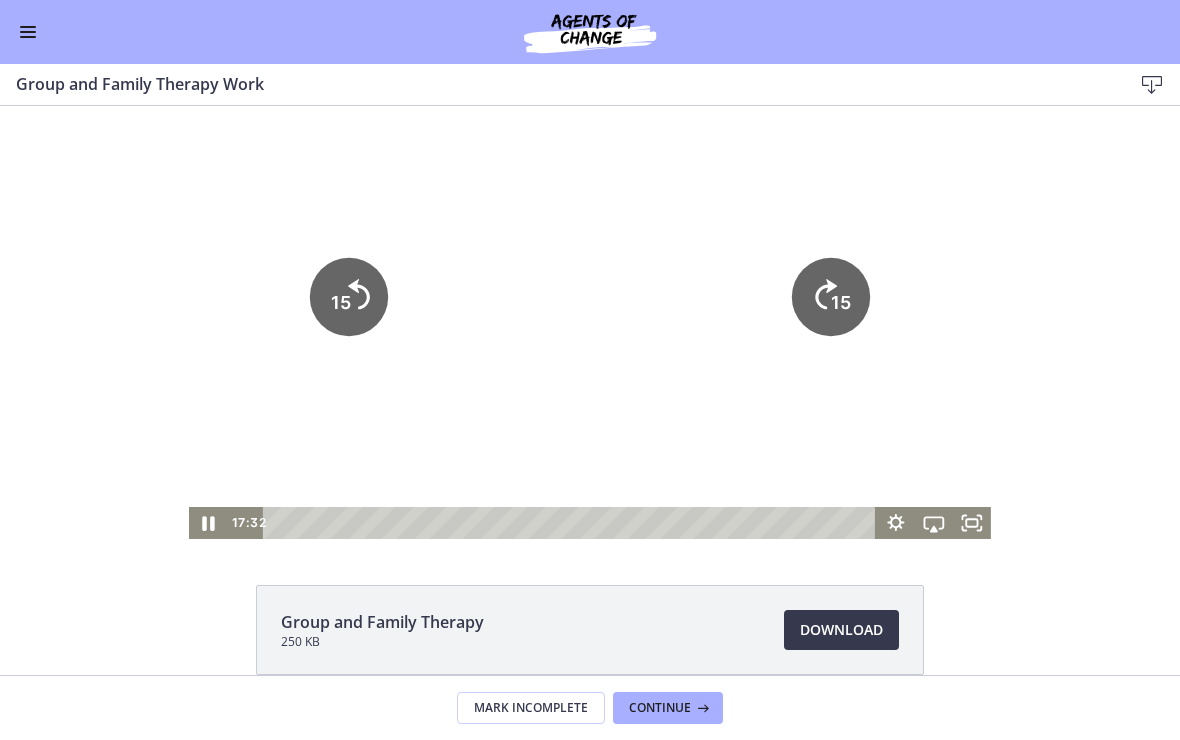 click 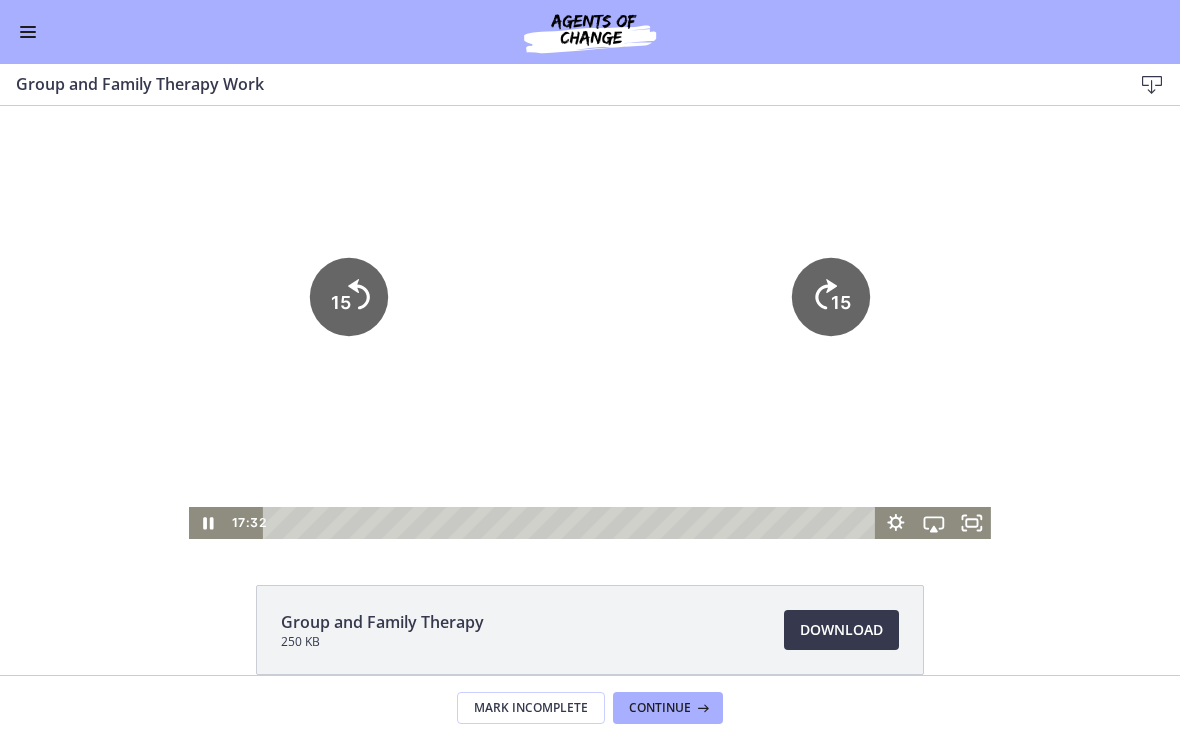 click at bounding box center (28, 32) 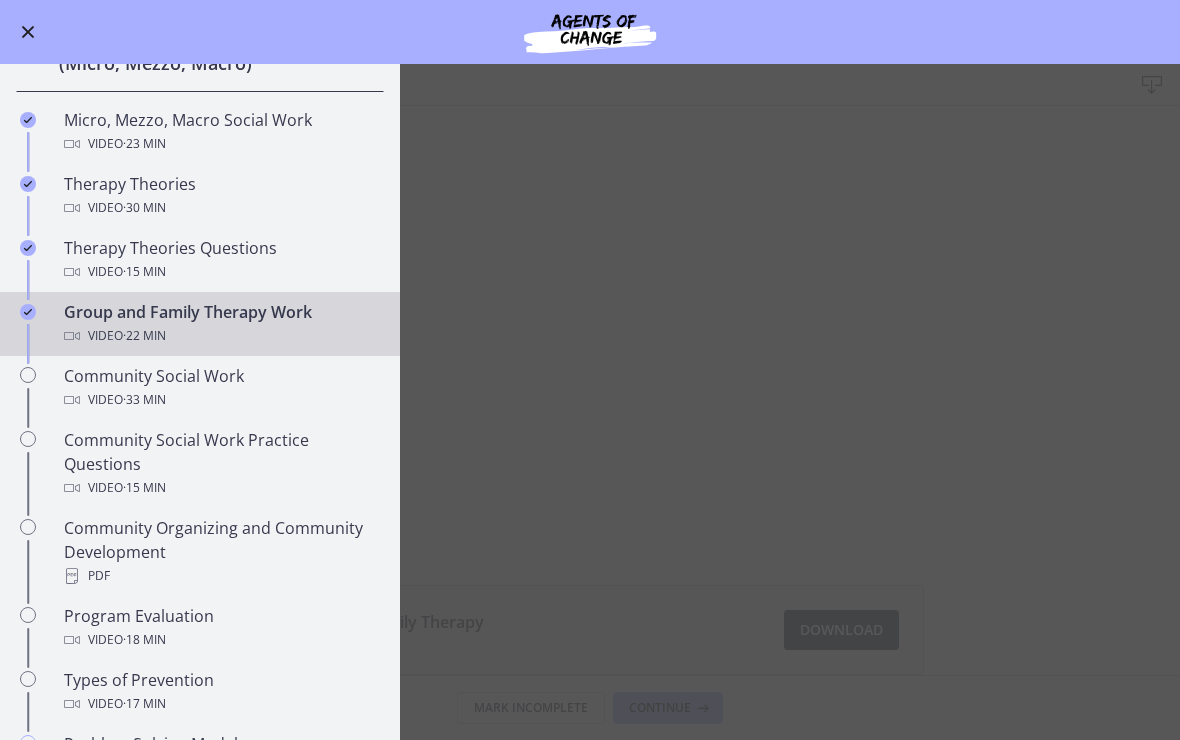 click on "Community Social Work
Video
·  33 min" at bounding box center [220, 388] 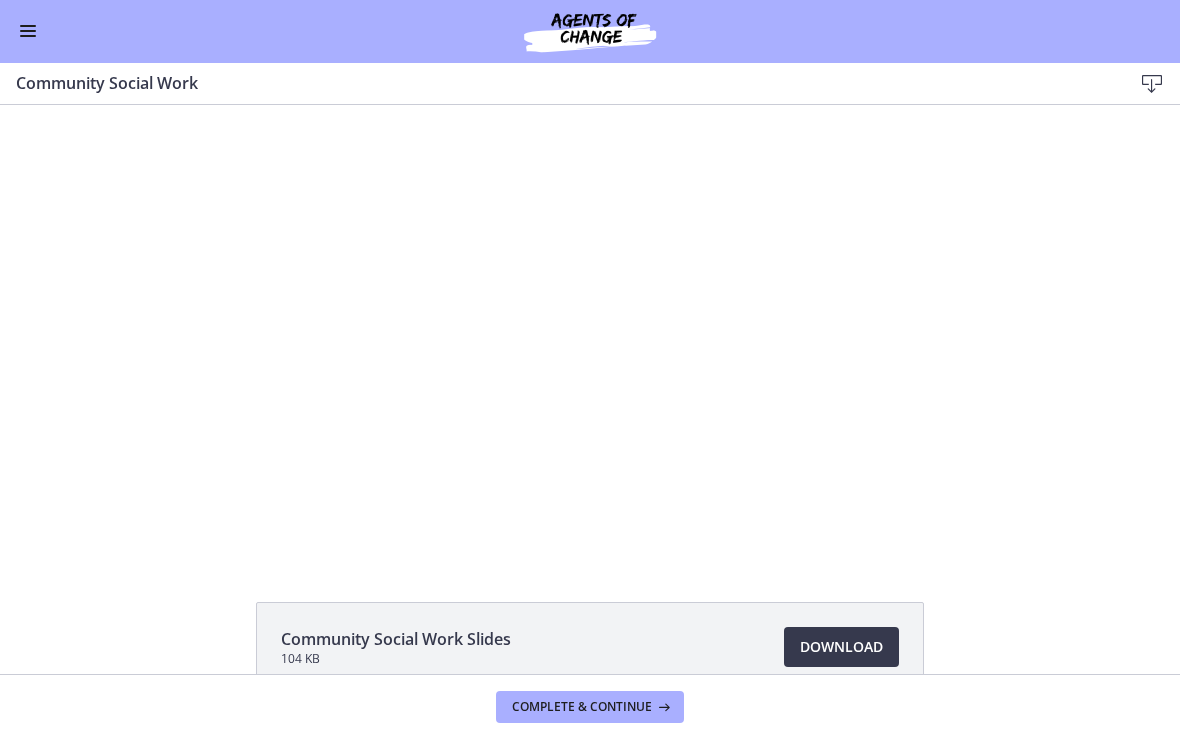 scroll, scrollTop: 0, scrollLeft: 0, axis: both 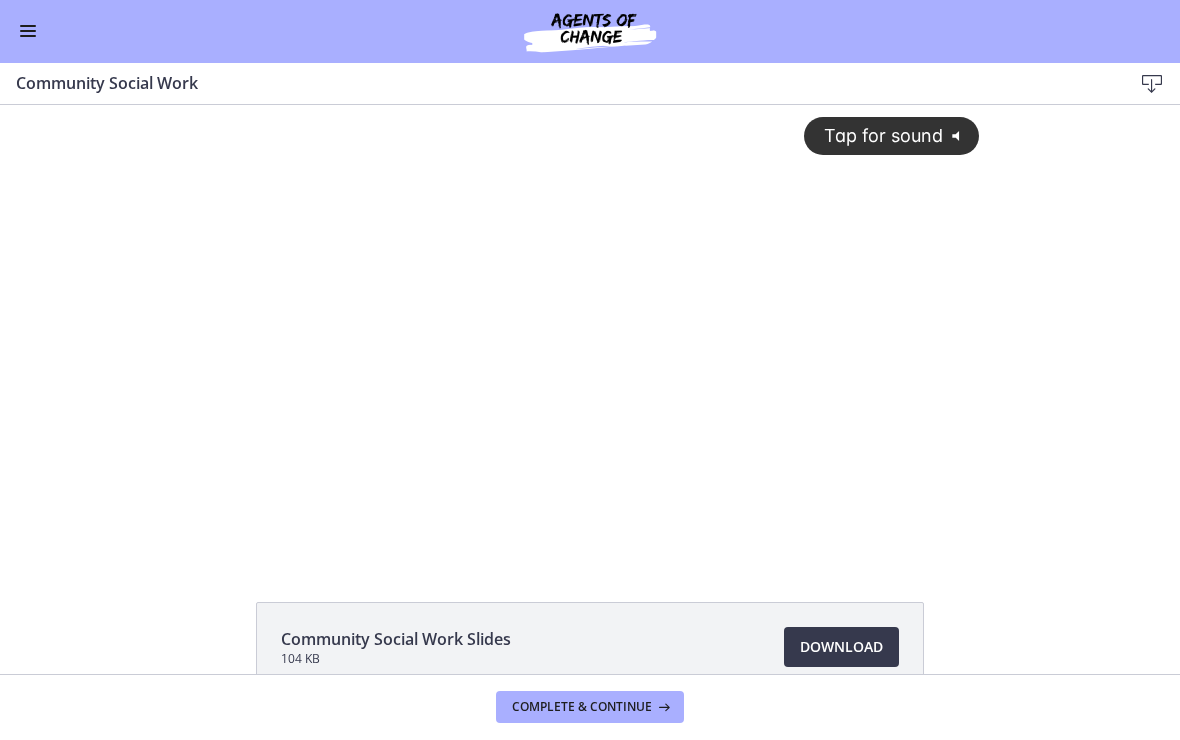 click at bounding box center [28, 37] 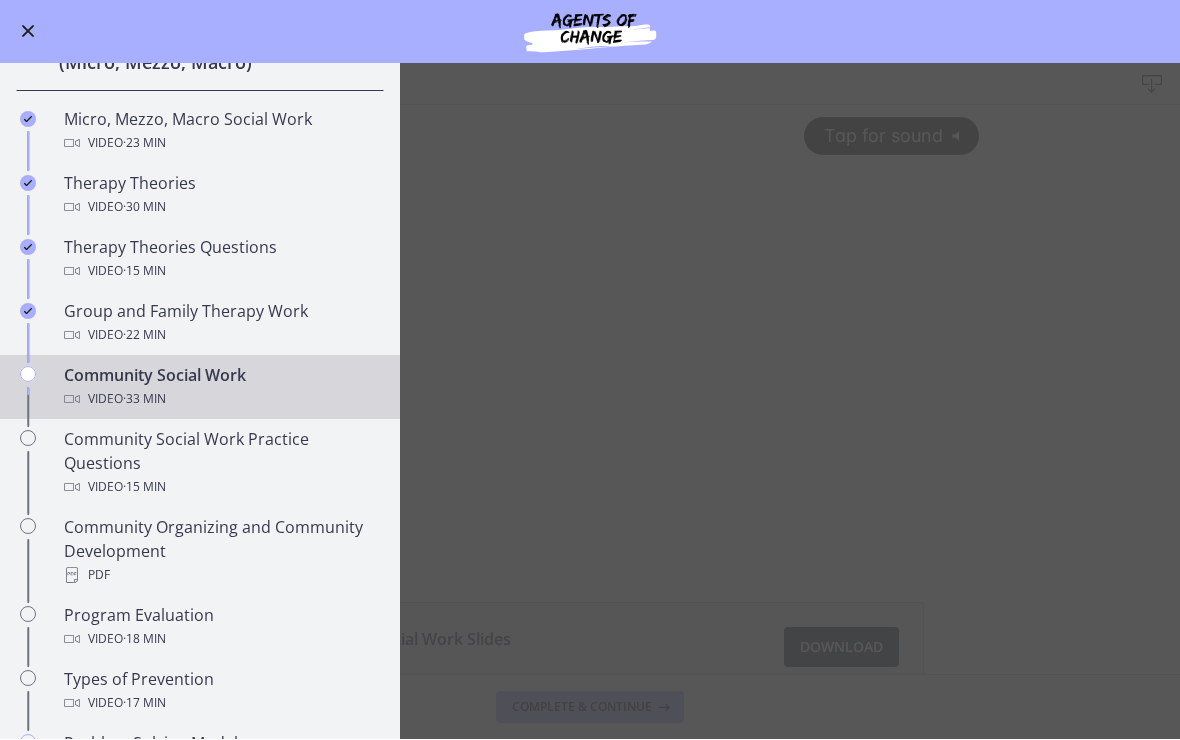 click on "Group and Family Therapy Work
Video
·  22 min" at bounding box center [220, 324] 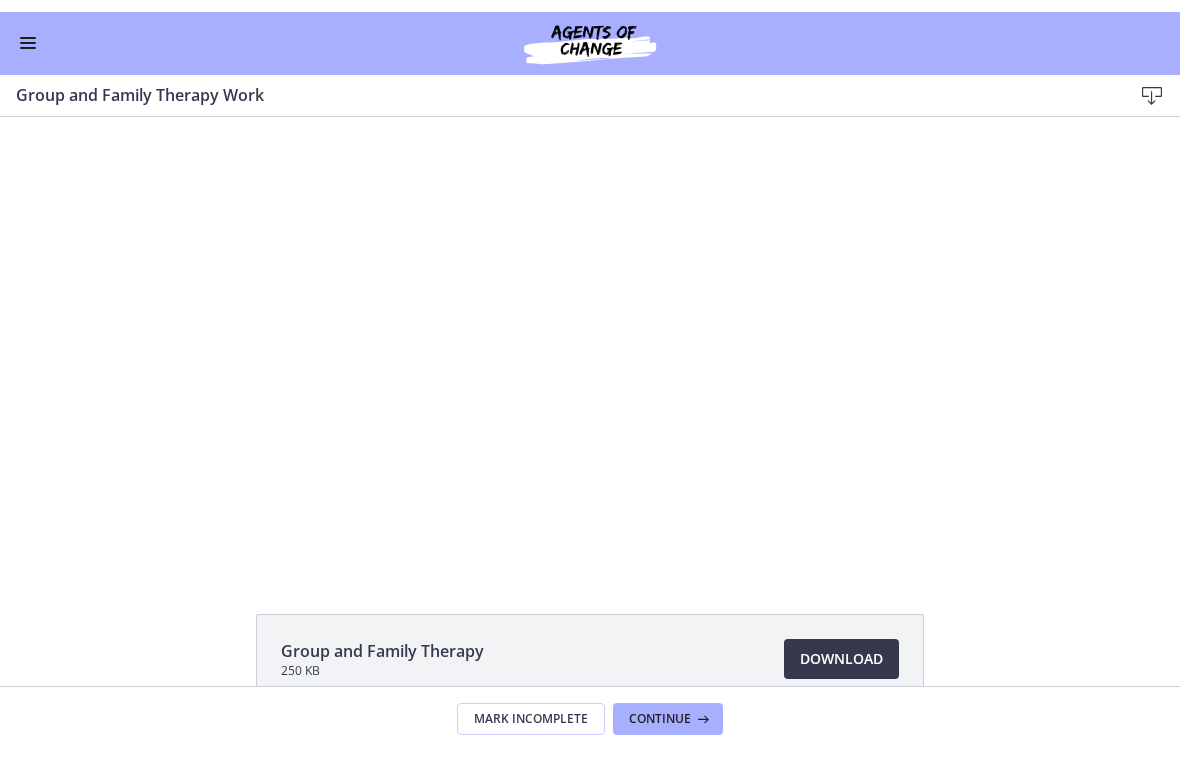 scroll, scrollTop: 0, scrollLeft: 0, axis: both 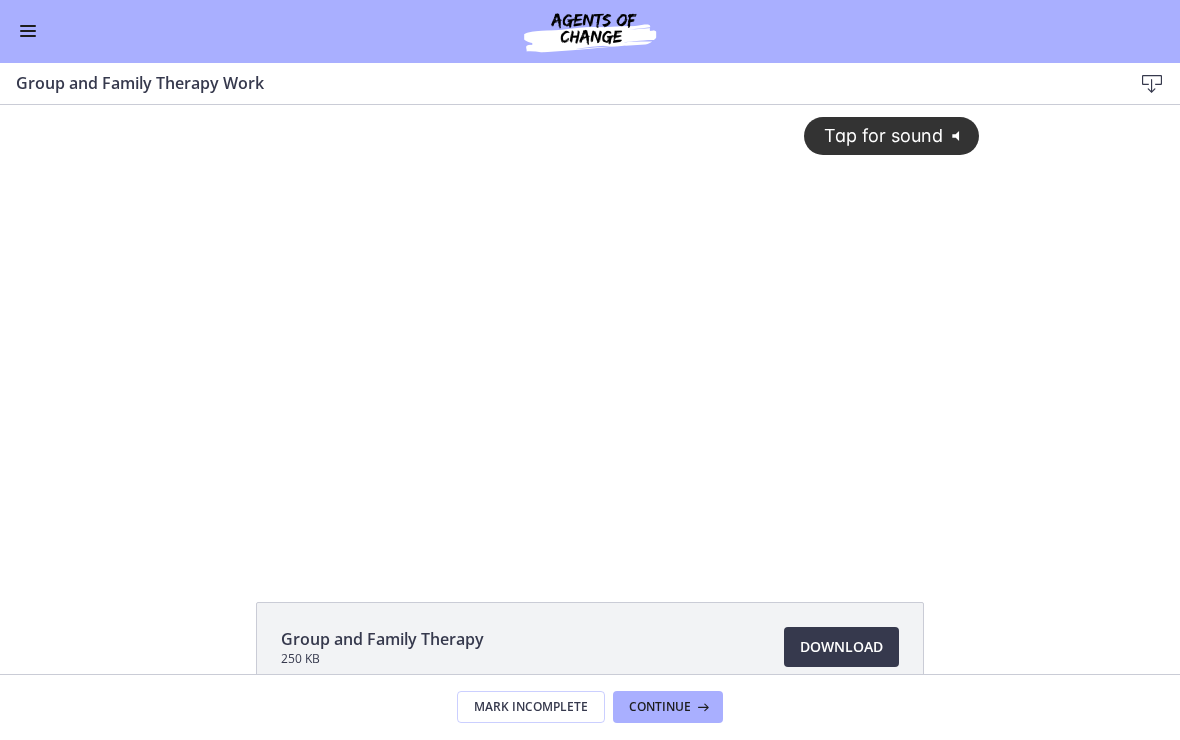 click on "Tap for sound
@keyframes VOLUME_SMALL_WAVE_FLASH {
0% { opacity: 0; }
33% { opacity: 1; }
66% { opacity: 1; }
100% { opacity: 0; }
}
@keyframes VOLUME_LARGE_WAVE_FLASH {
0% { opacity: 0; }
33% { opacity: 1; }
66% { opacity: 1; }
100% { opacity: 0; }
}
.volume__small-wave {
animation: VOLUME_SMALL_WAVE_FLASH 2s infinite;
opacity: 0;
}
.volume__large-wave {
animation: VOLUME_LARGE_WAVE_FLASH 2s infinite .3s;
opacity: 0;
}" at bounding box center (590, 314) 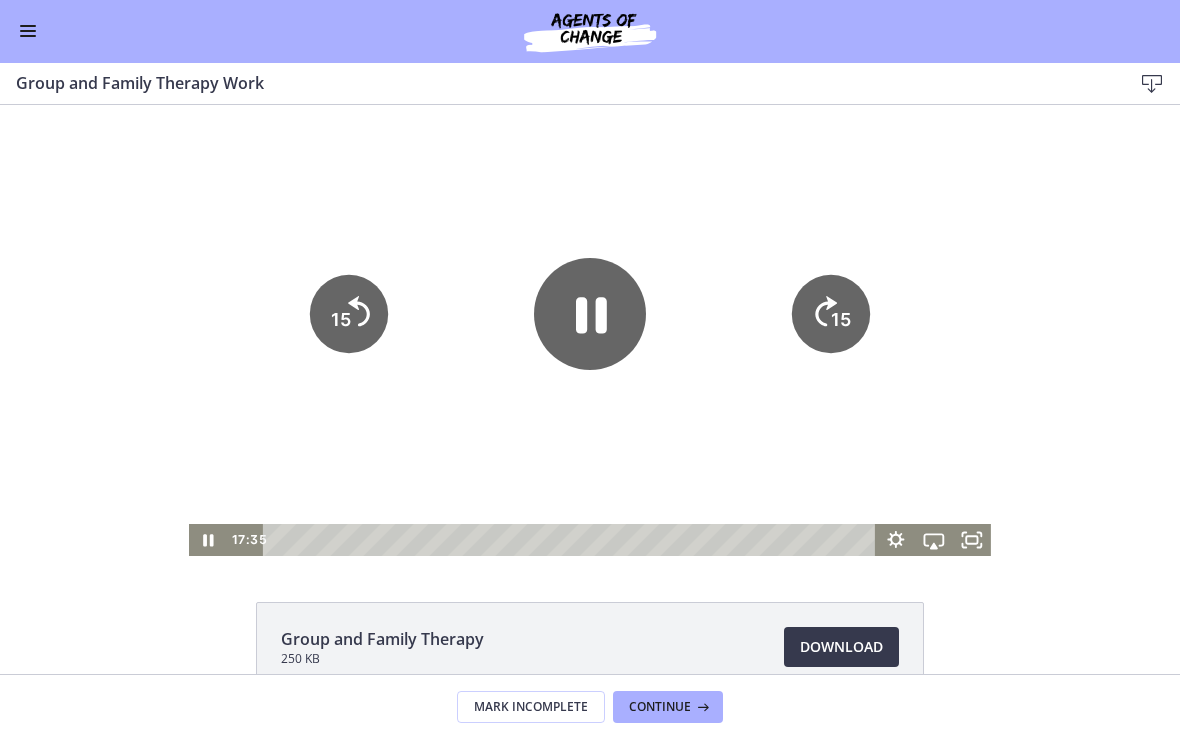 click 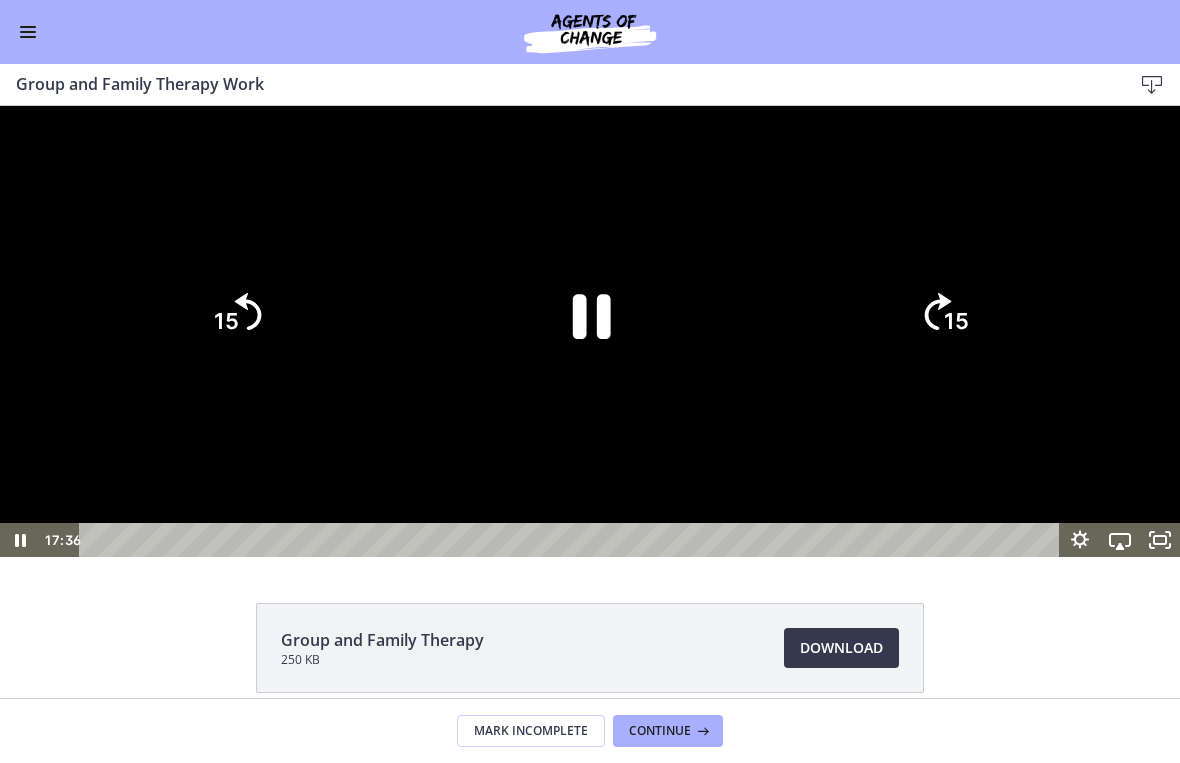 click at bounding box center (590, 331) 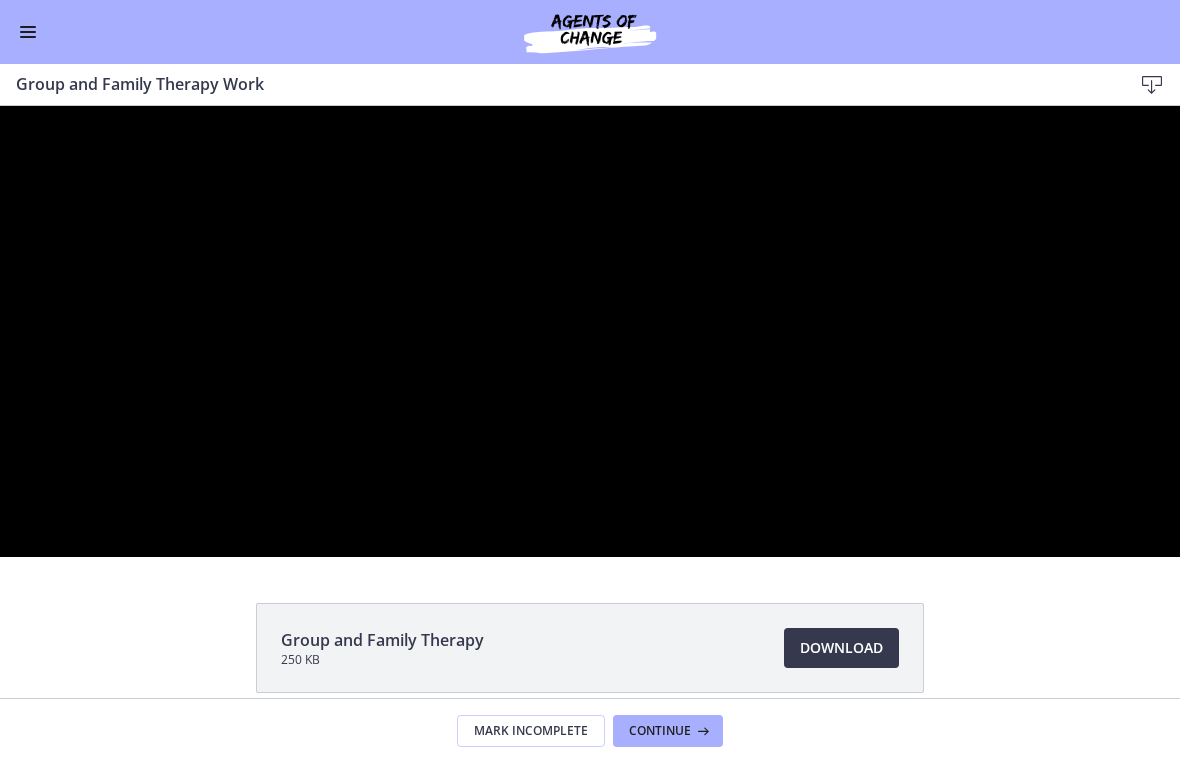 click at bounding box center (590, 331) 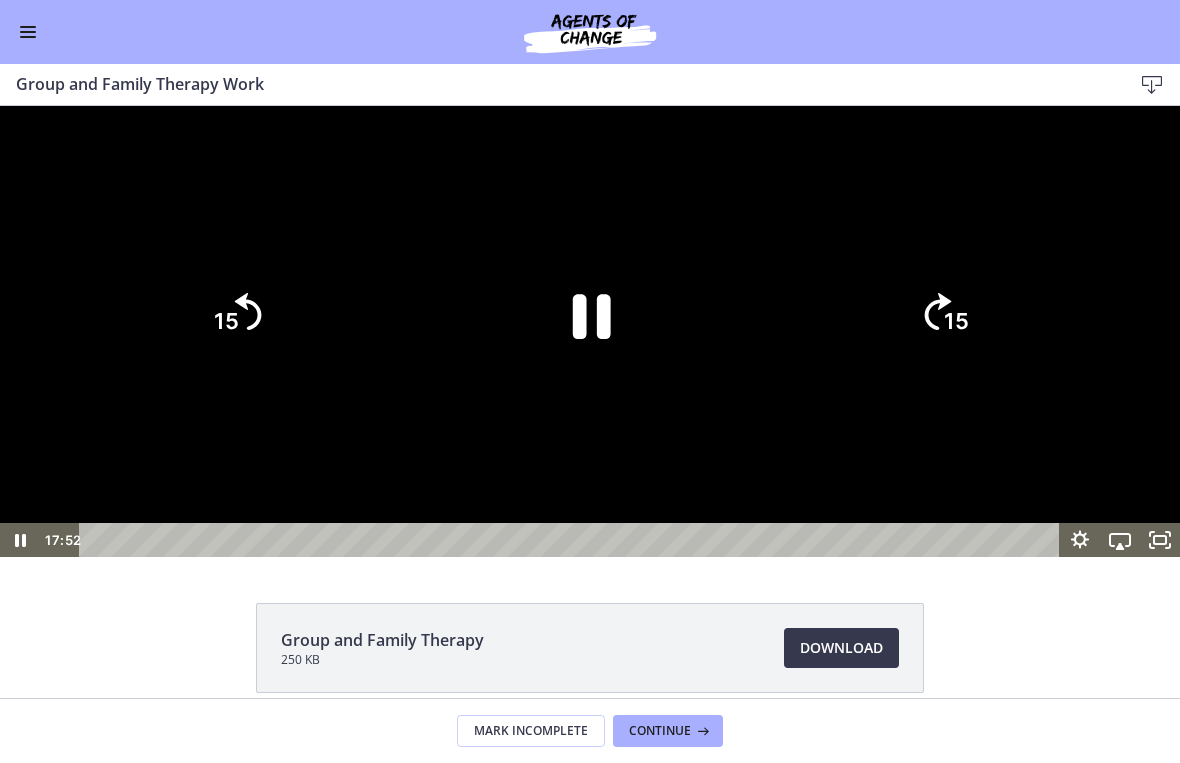 click 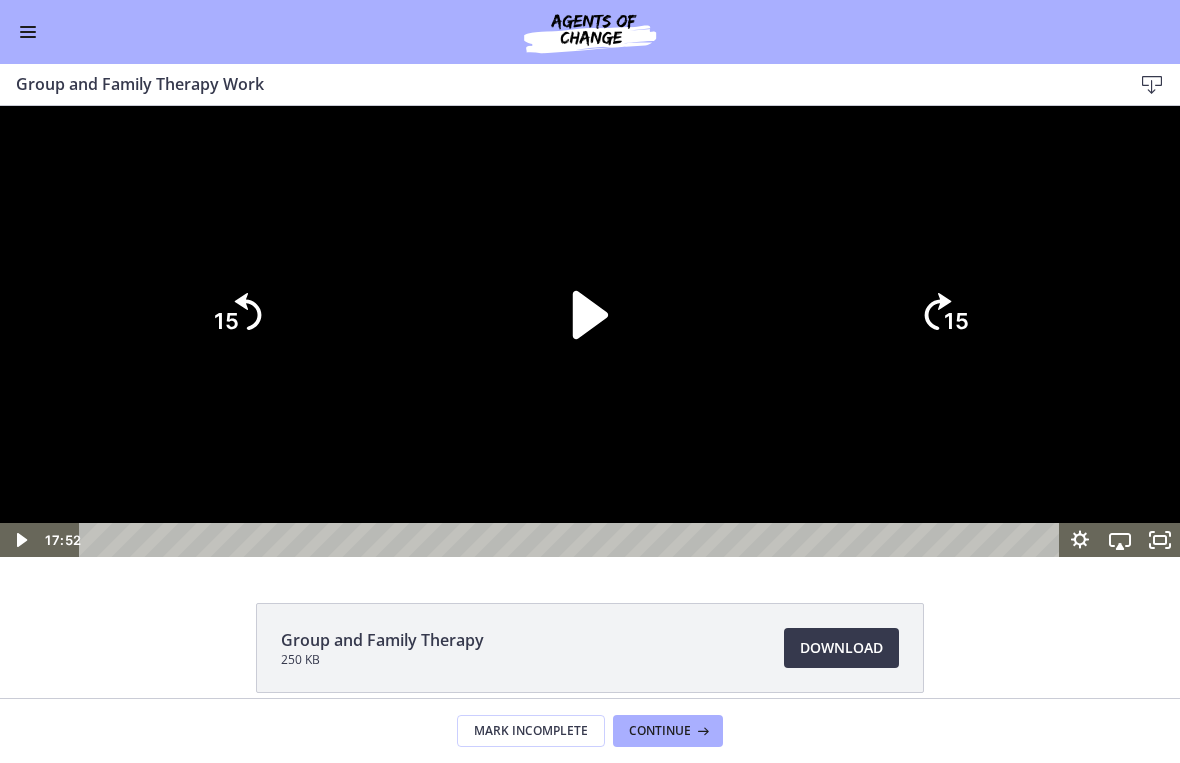 click at bounding box center (590, 331) 